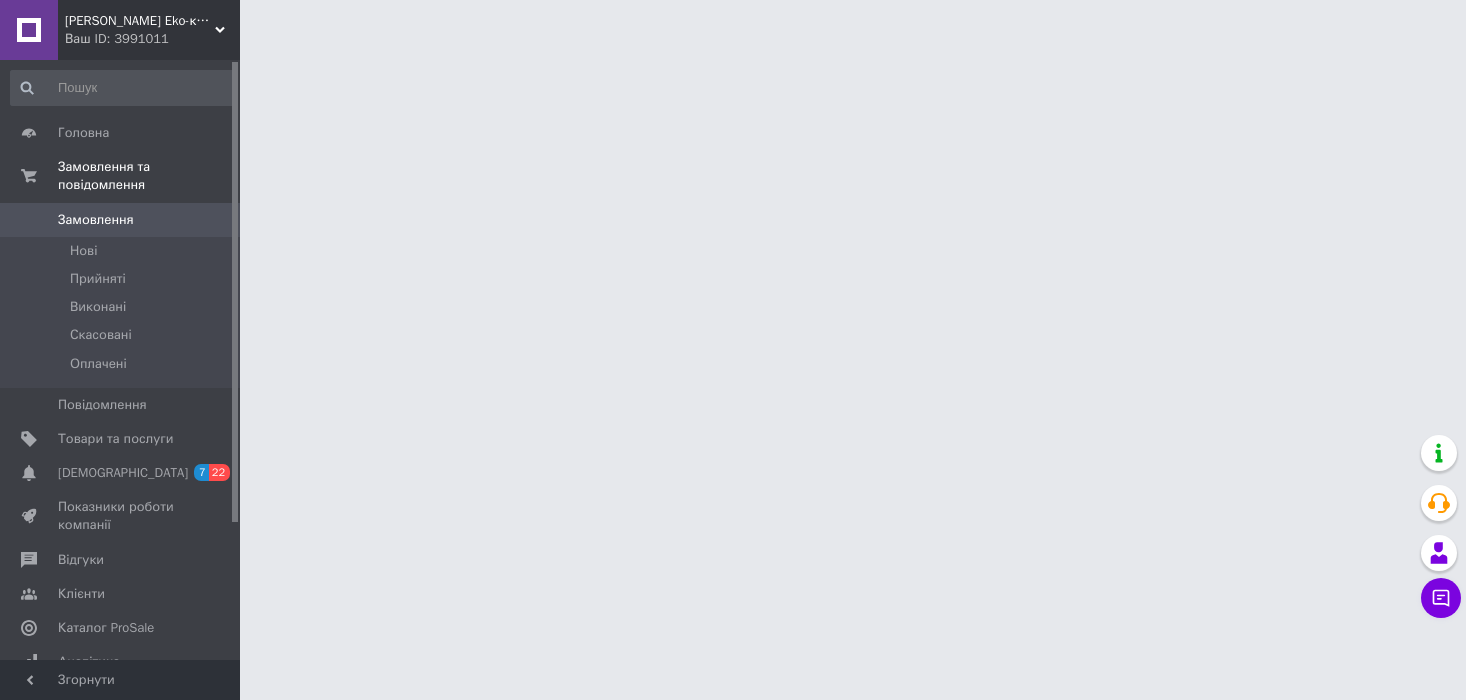 scroll, scrollTop: 0, scrollLeft: 0, axis: both 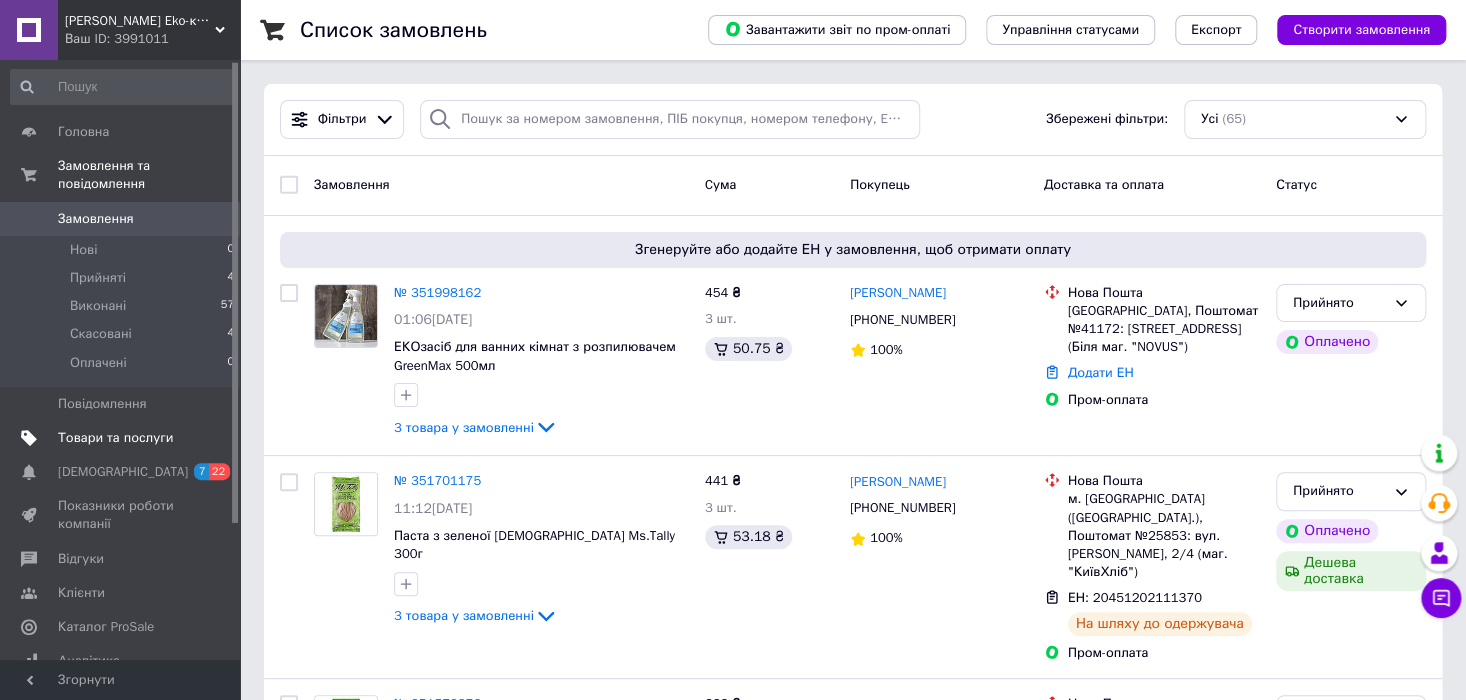 click on "Товари та послуги" at bounding box center (123, 438) 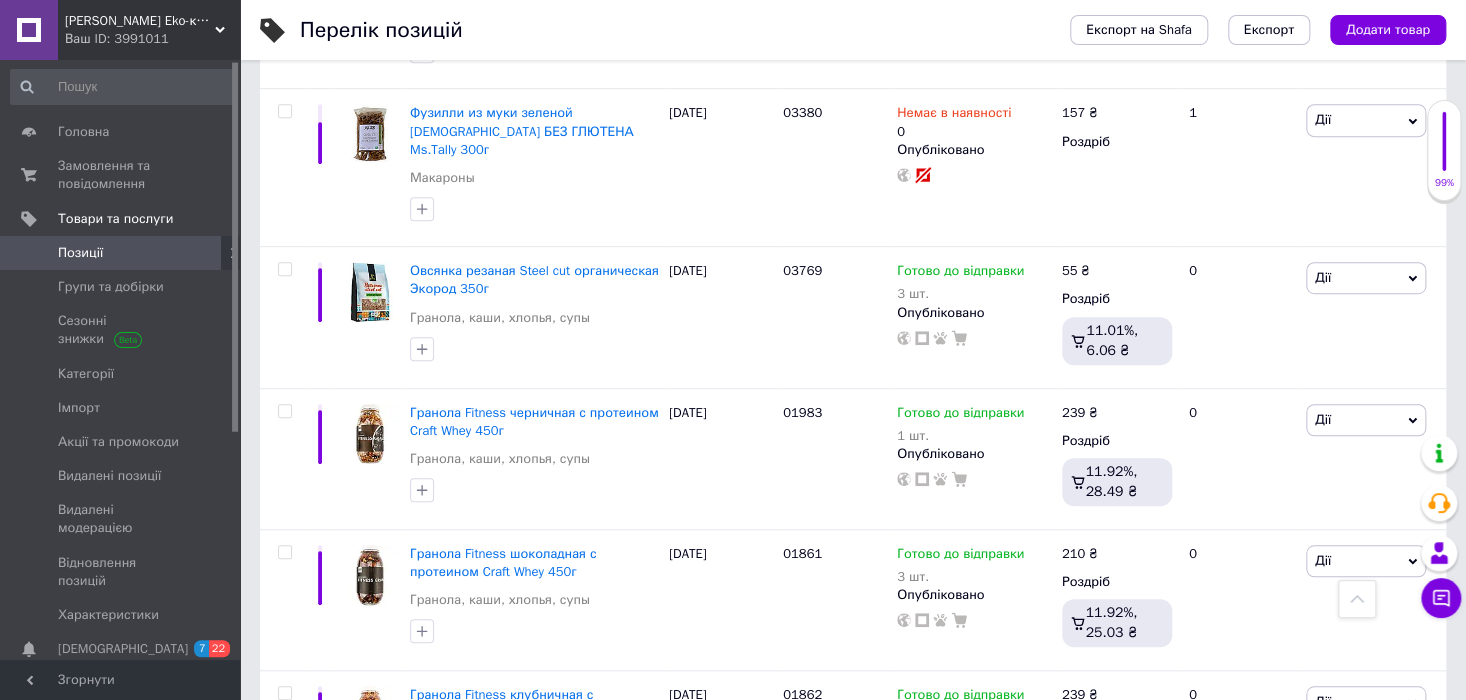 scroll, scrollTop: 509, scrollLeft: 0, axis: vertical 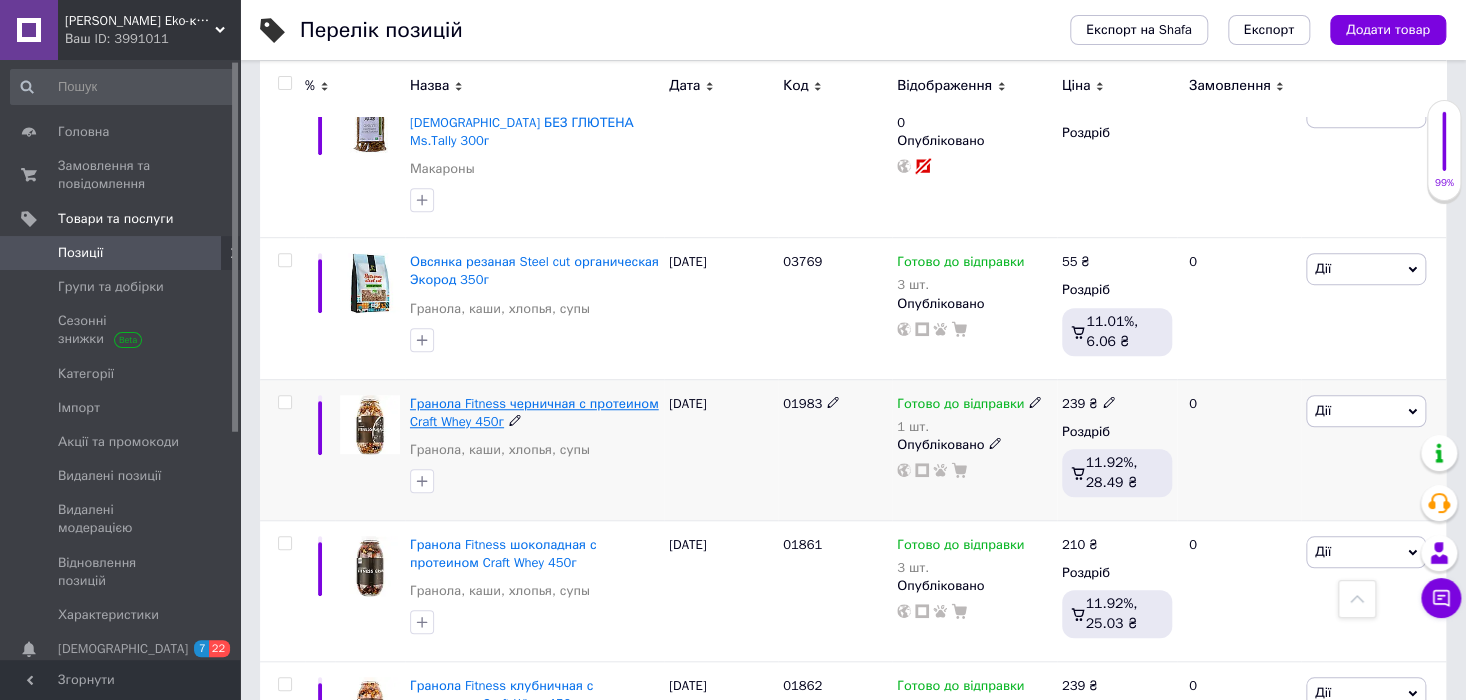 click on "Гранола Fitness черничная с протеином Craft Whey 450г" at bounding box center (534, 412) 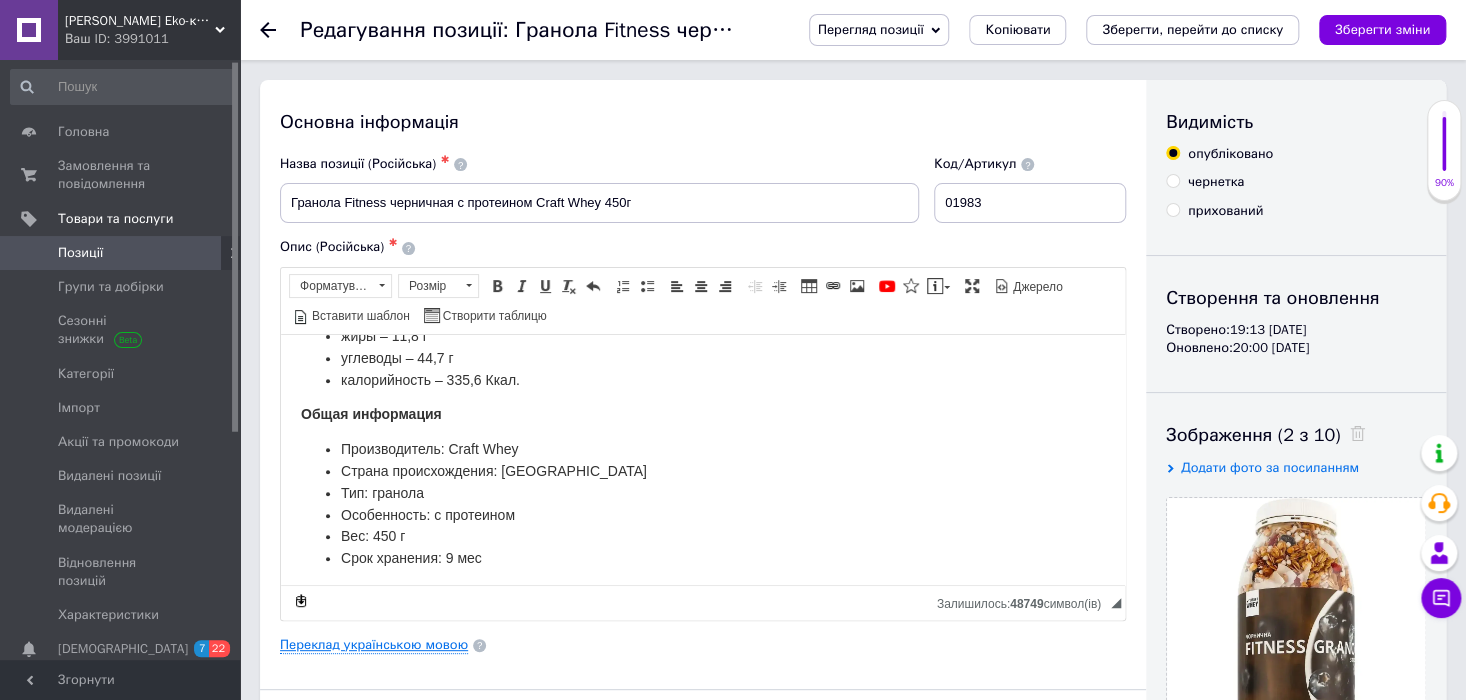 scroll, scrollTop: 446, scrollLeft: 0, axis: vertical 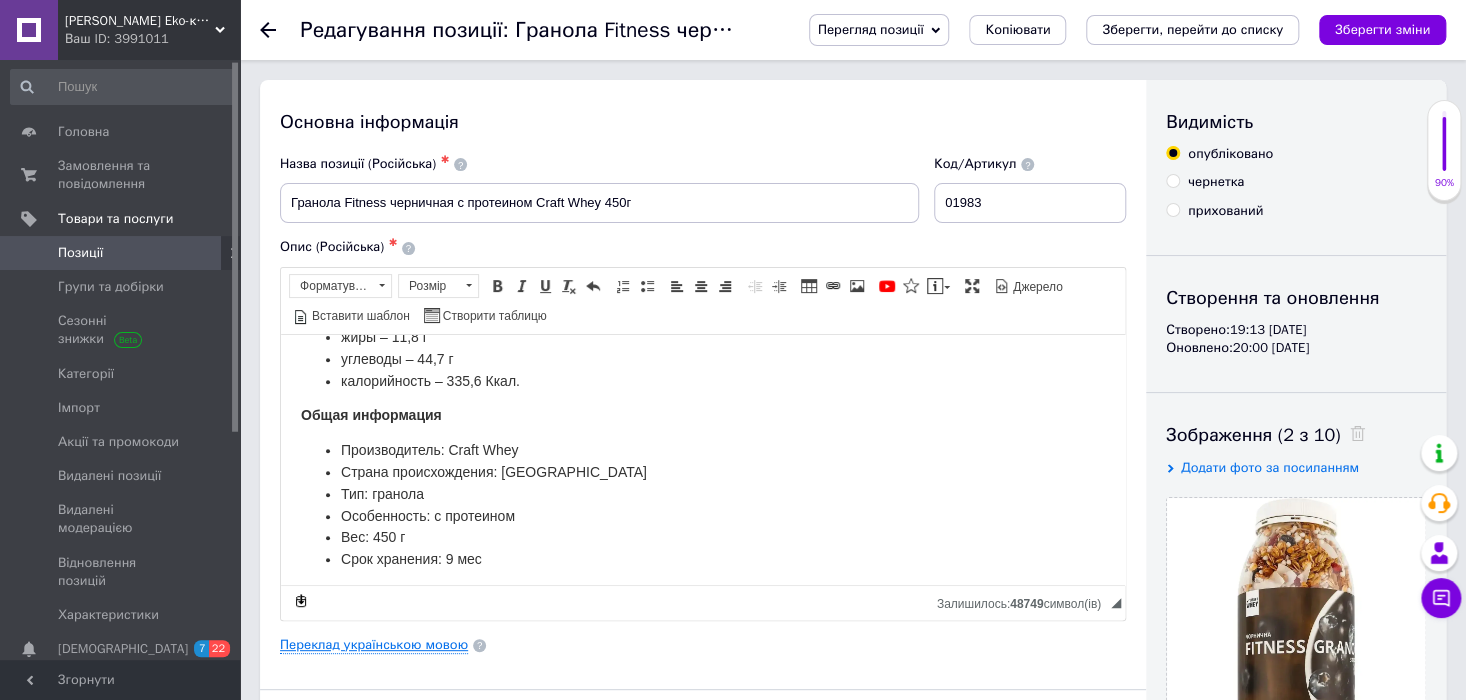 click on "Переклад українською мовою" at bounding box center [374, 645] 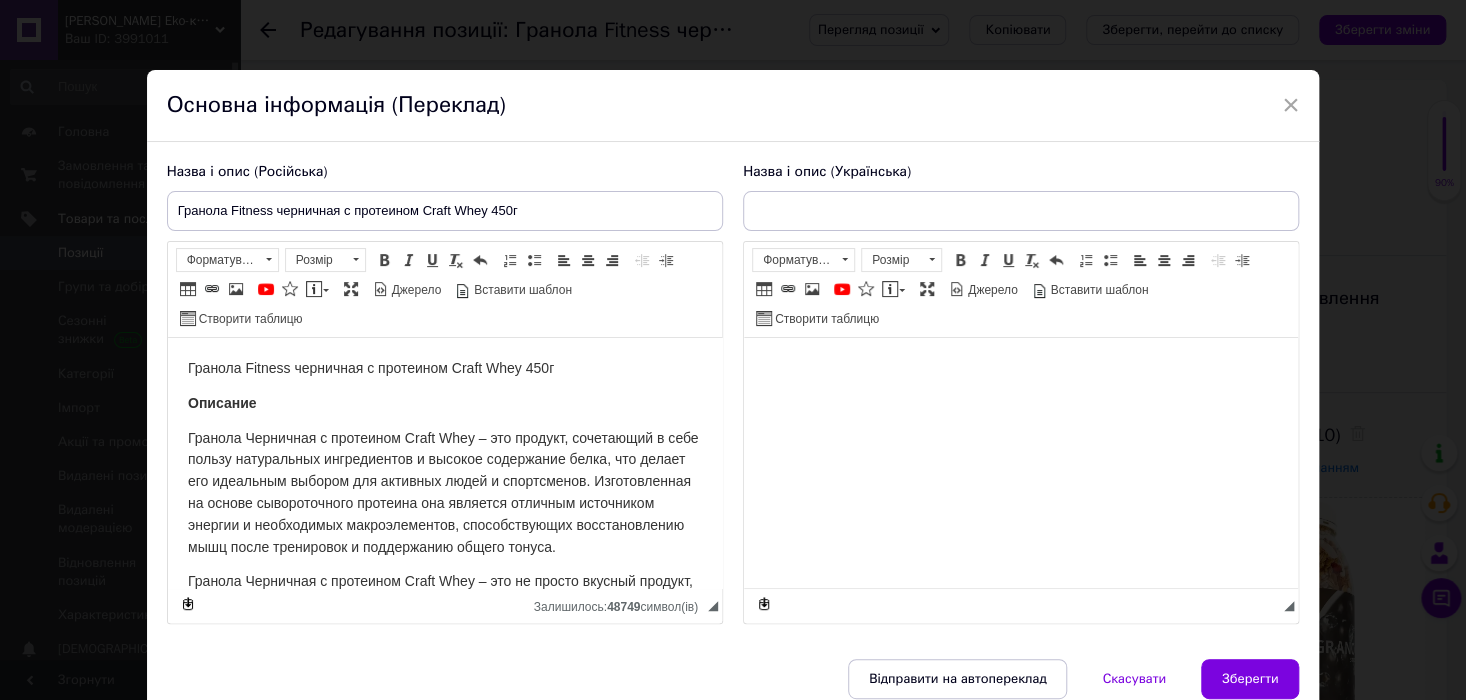 scroll, scrollTop: 0, scrollLeft: 0, axis: both 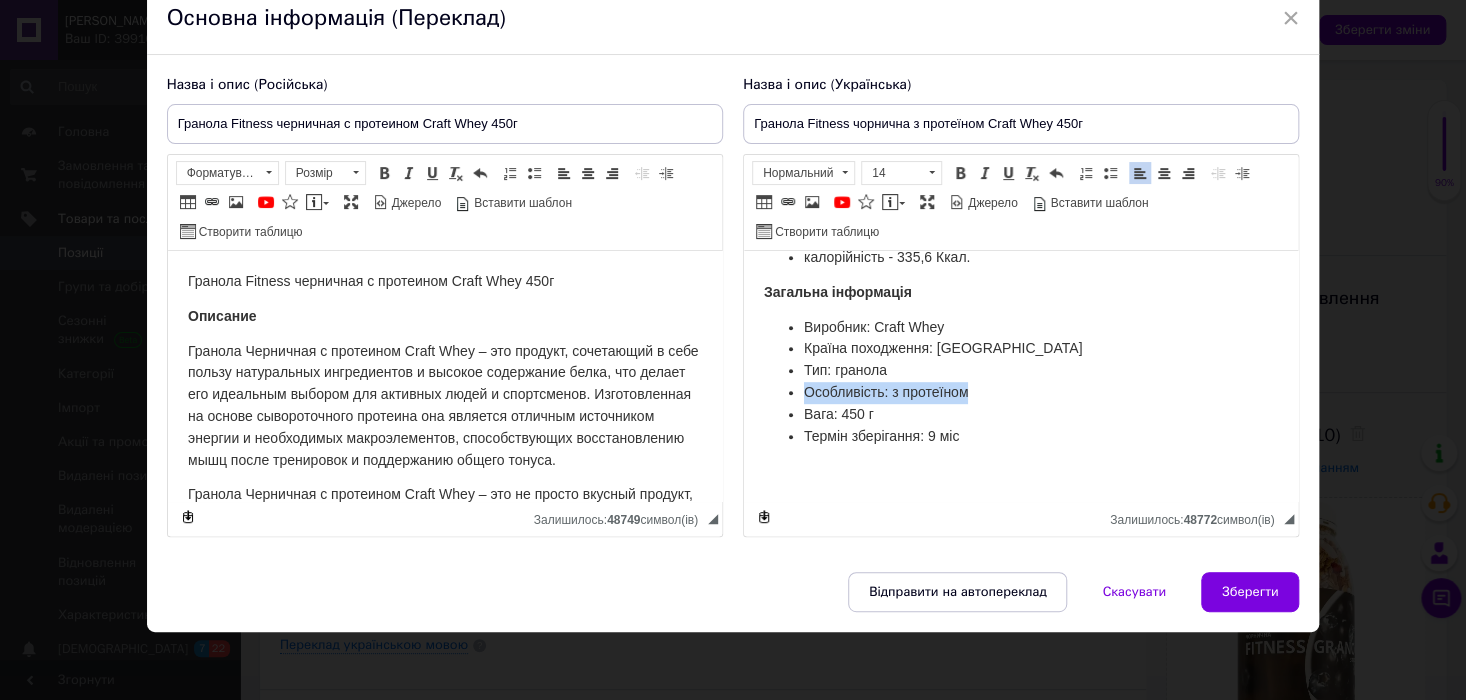 drag, startPoint x: 990, startPoint y: 394, endPoint x: 728, endPoint y: 392, distance: 262.00763 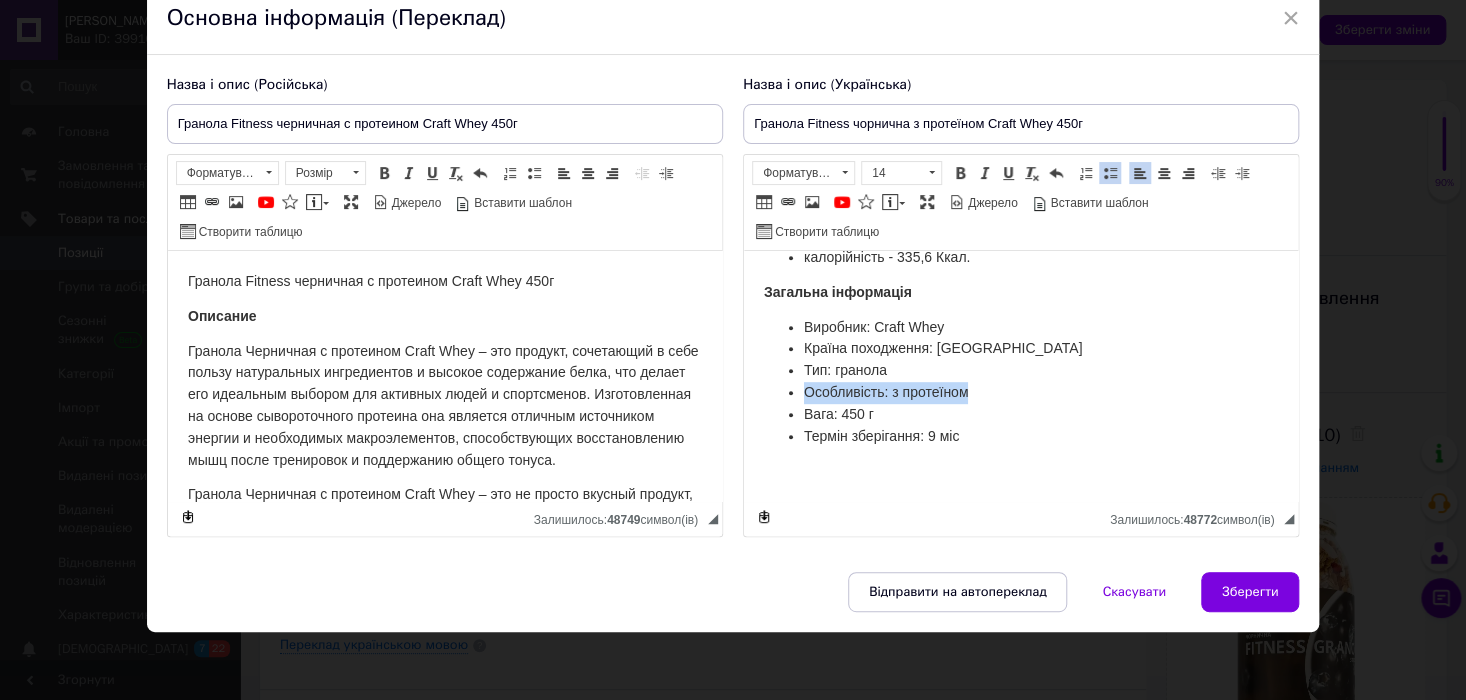 copy on "Особливість: з протеїном" 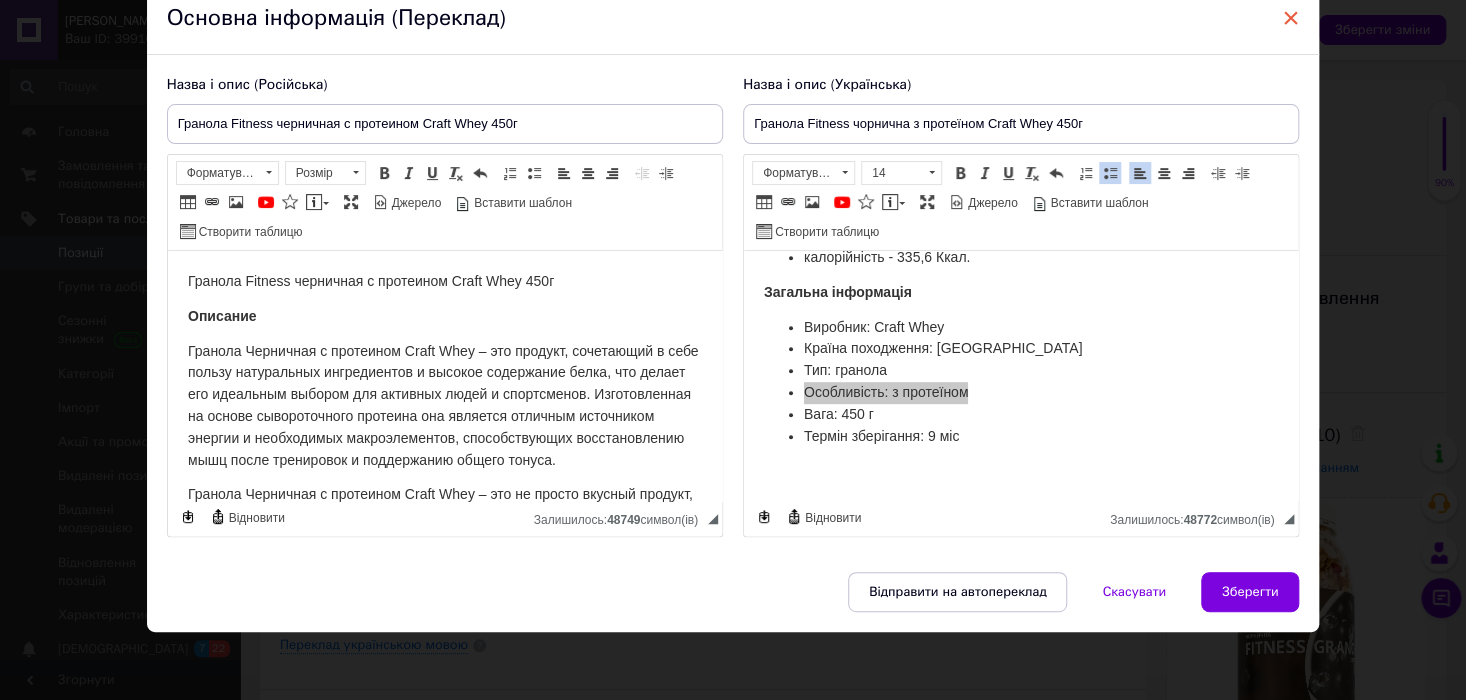 click on "×" at bounding box center (1291, 18) 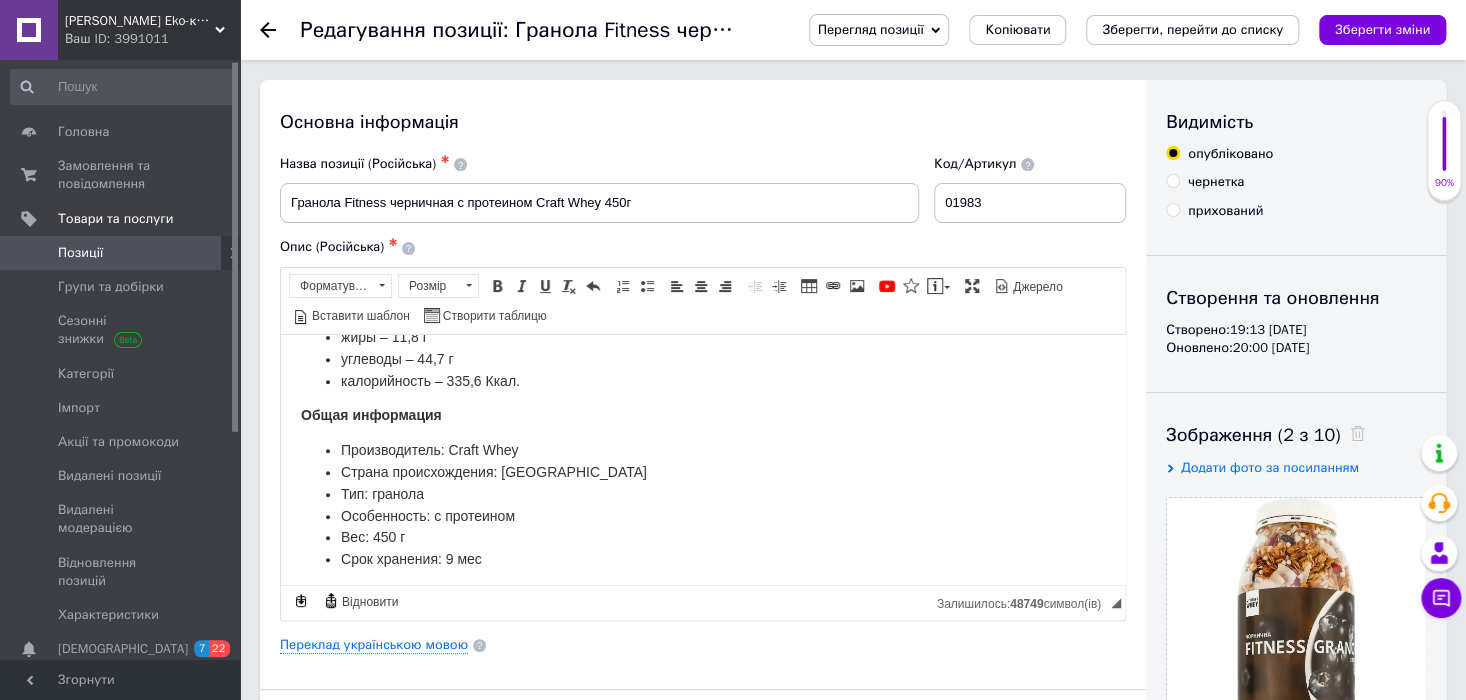 click 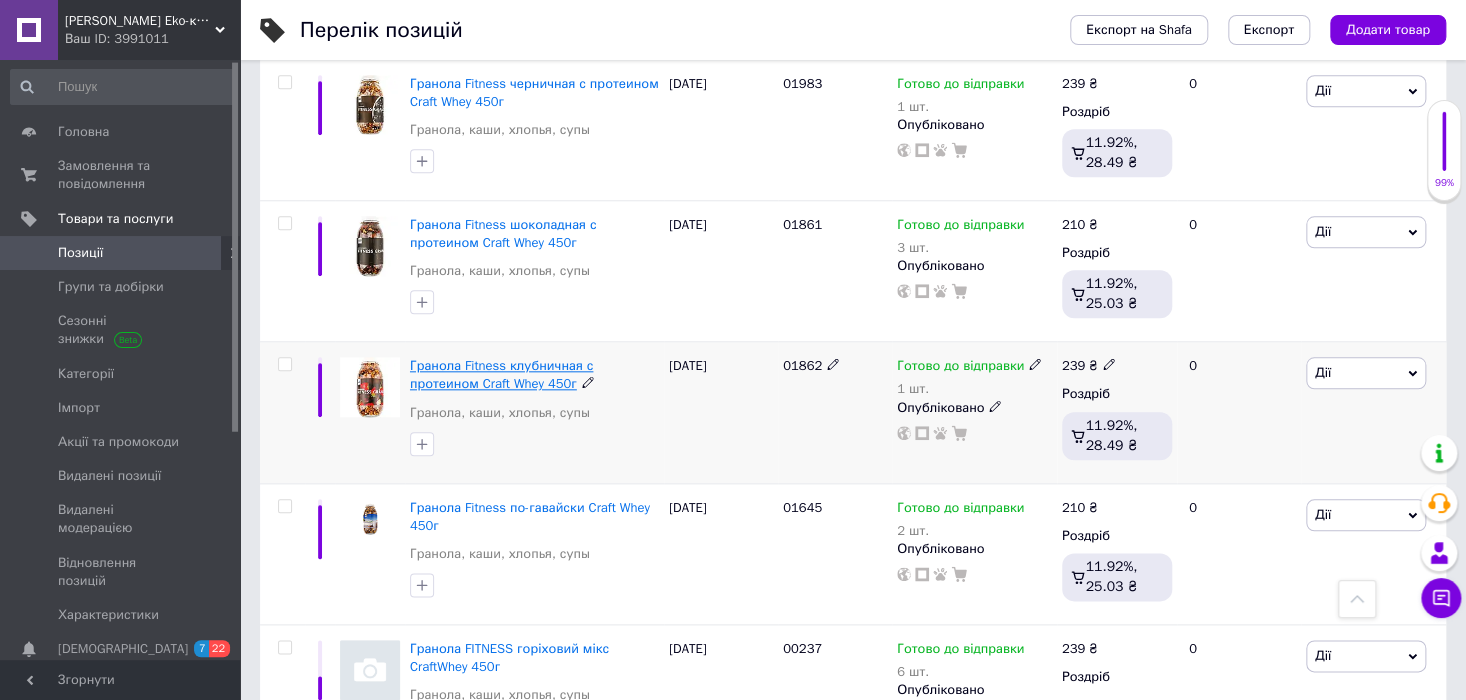 scroll, scrollTop: 836, scrollLeft: 0, axis: vertical 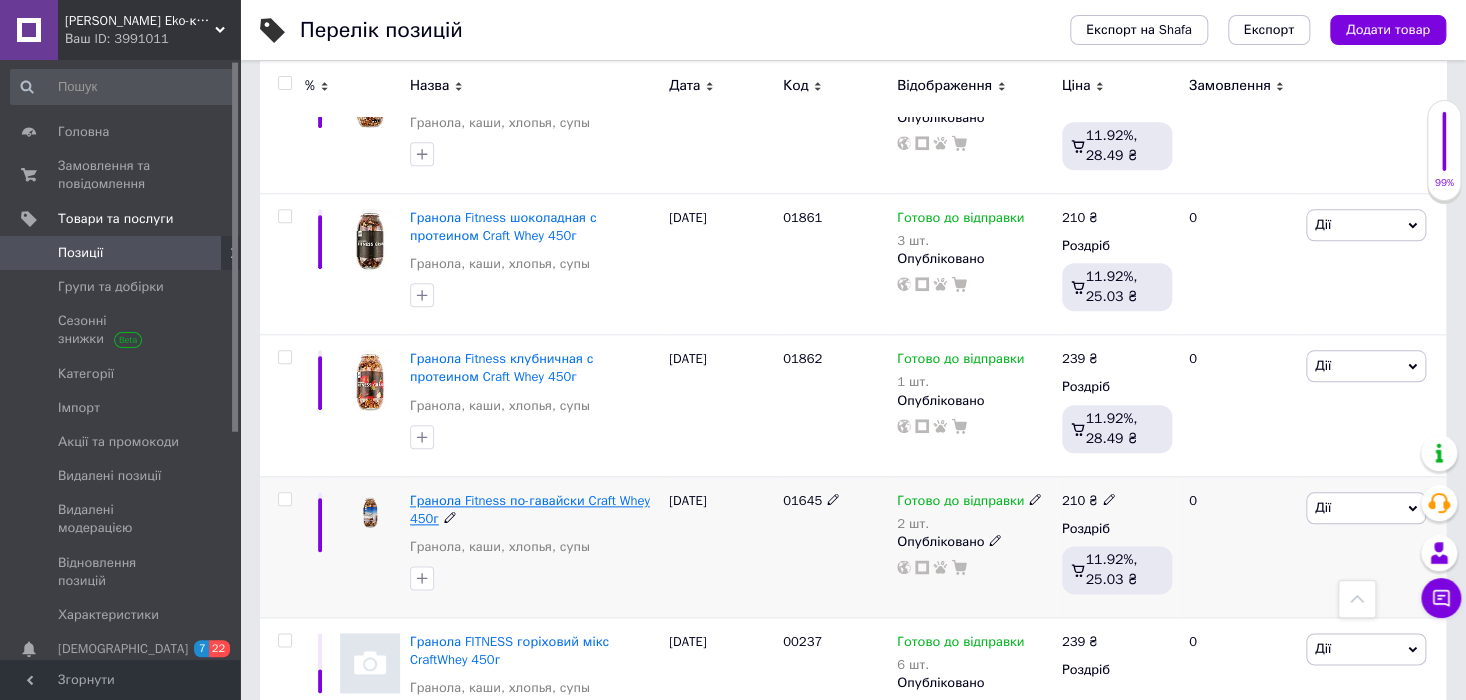 click on "Гранола Fitness по-гавайски Craft Whey 450г" at bounding box center (530, 509) 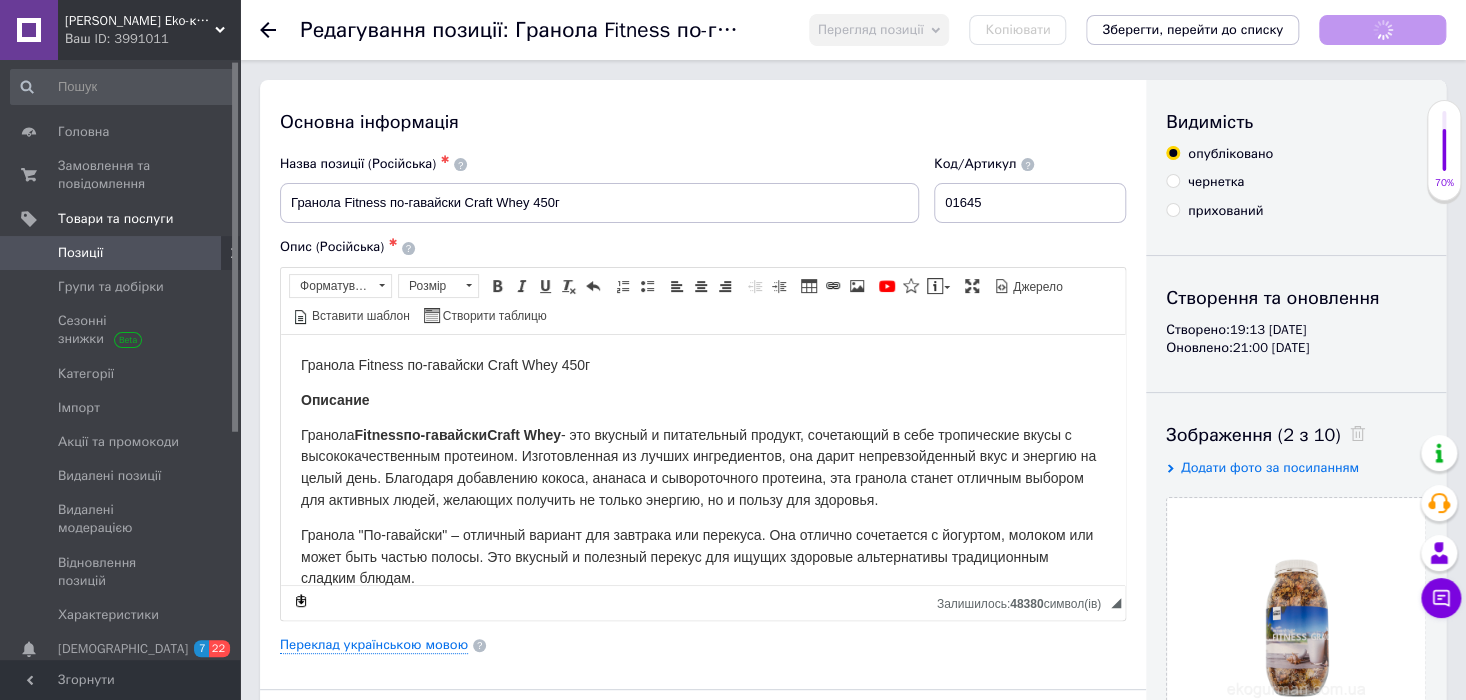 scroll, scrollTop: 0, scrollLeft: 0, axis: both 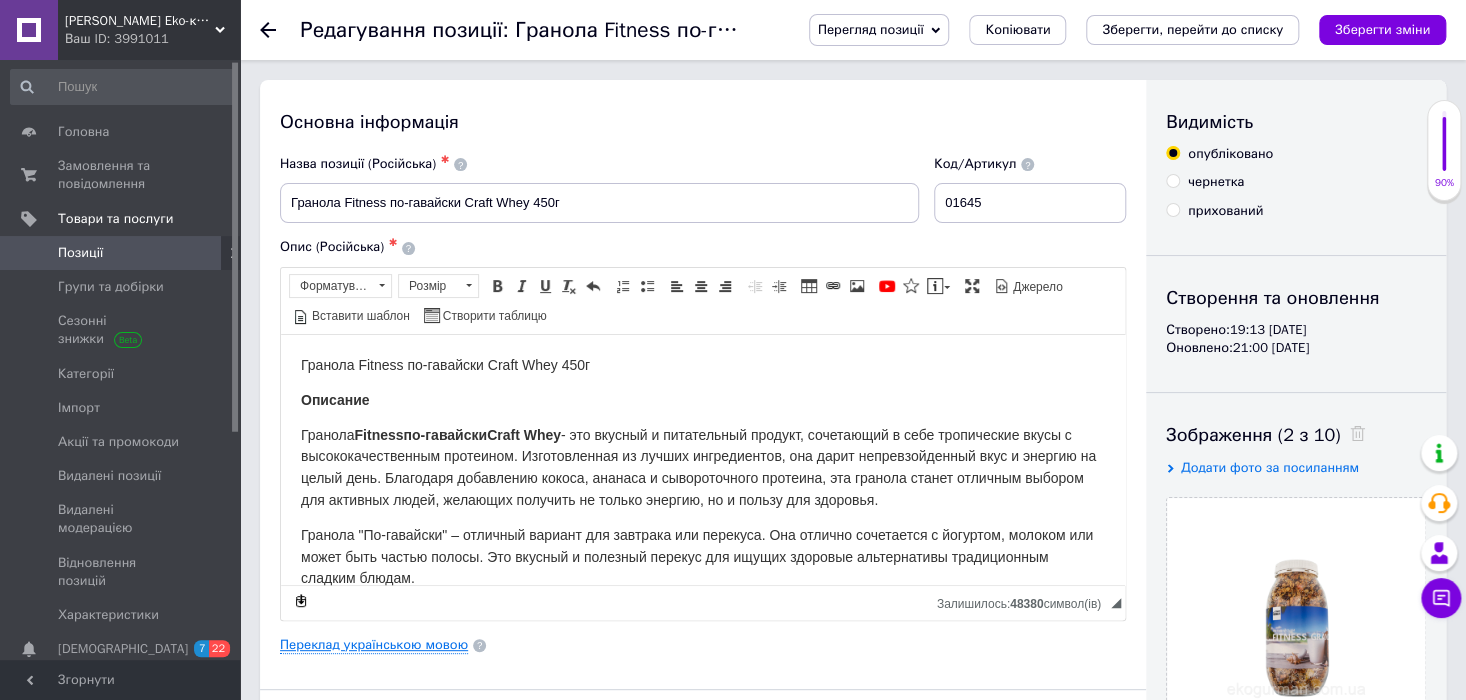 click on "Переклад українською мовою" at bounding box center (374, 645) 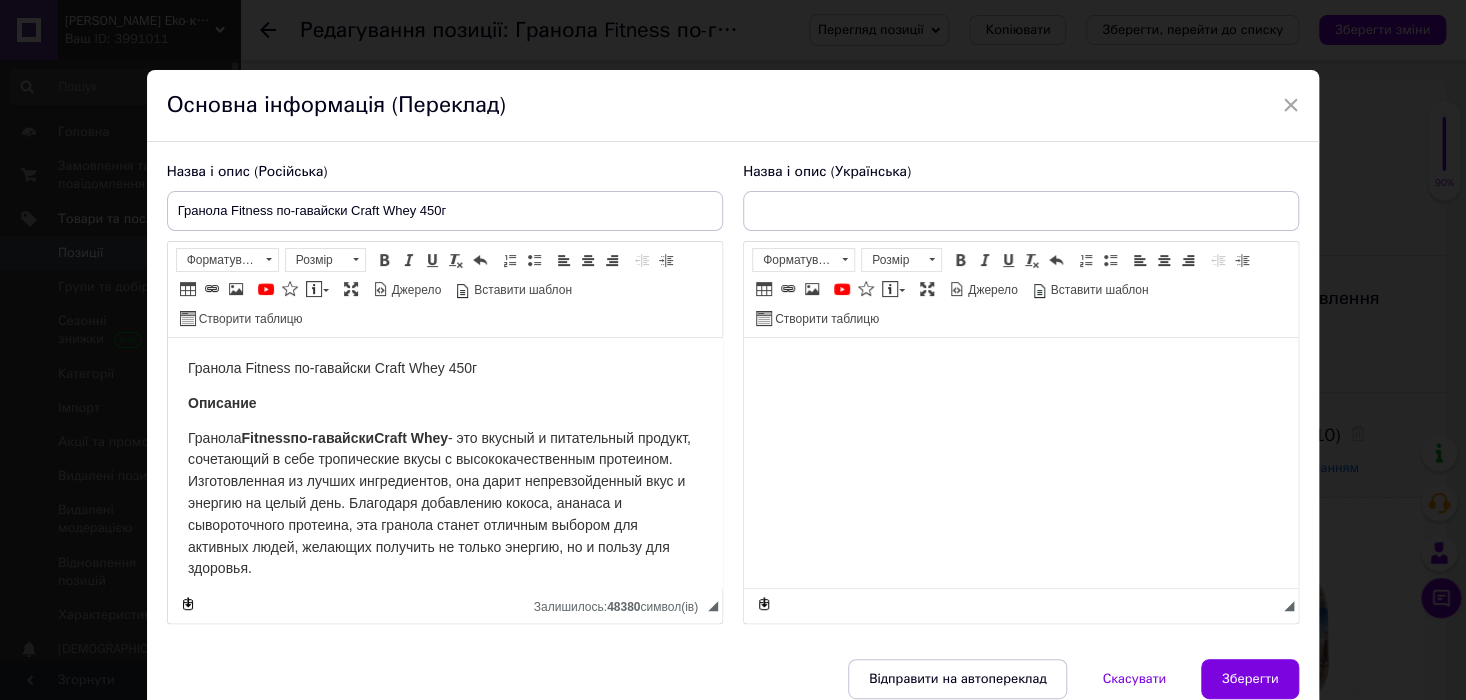 scroll, scrollTop: 0, scrollLeft: 0, axis: both 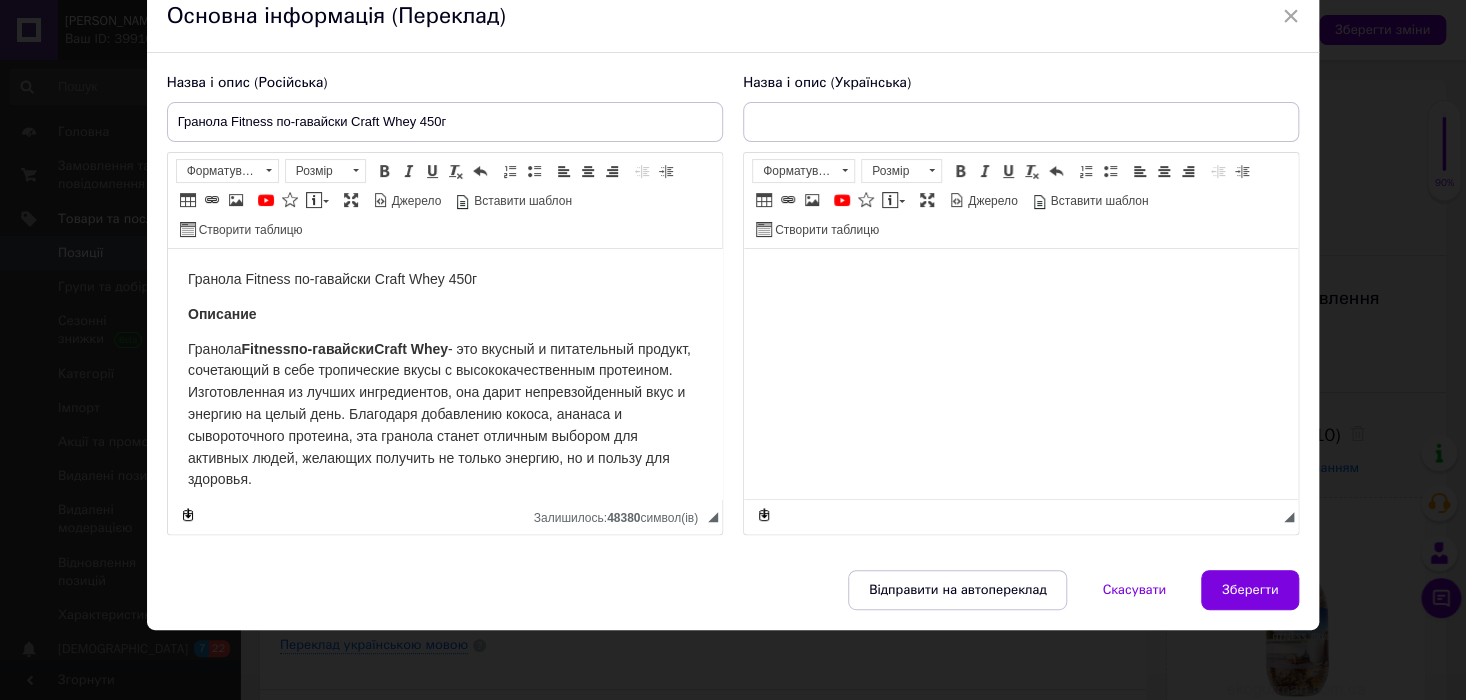 type on "​​​​​​​Гранола Fitness по-[GEOGRAPHIC_DATA] Craft Whey 450г" 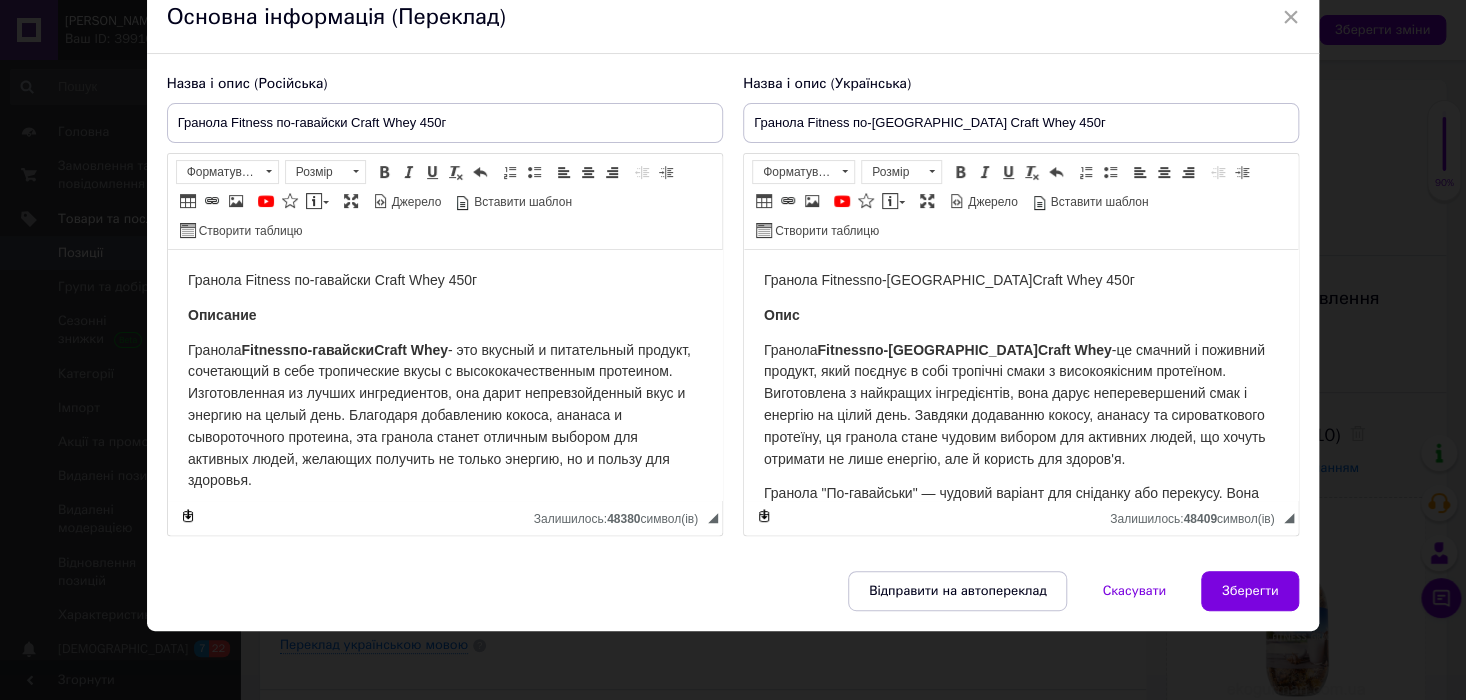 scroll, scrollTop: 87, scrollLeft: 0, axis: vertical 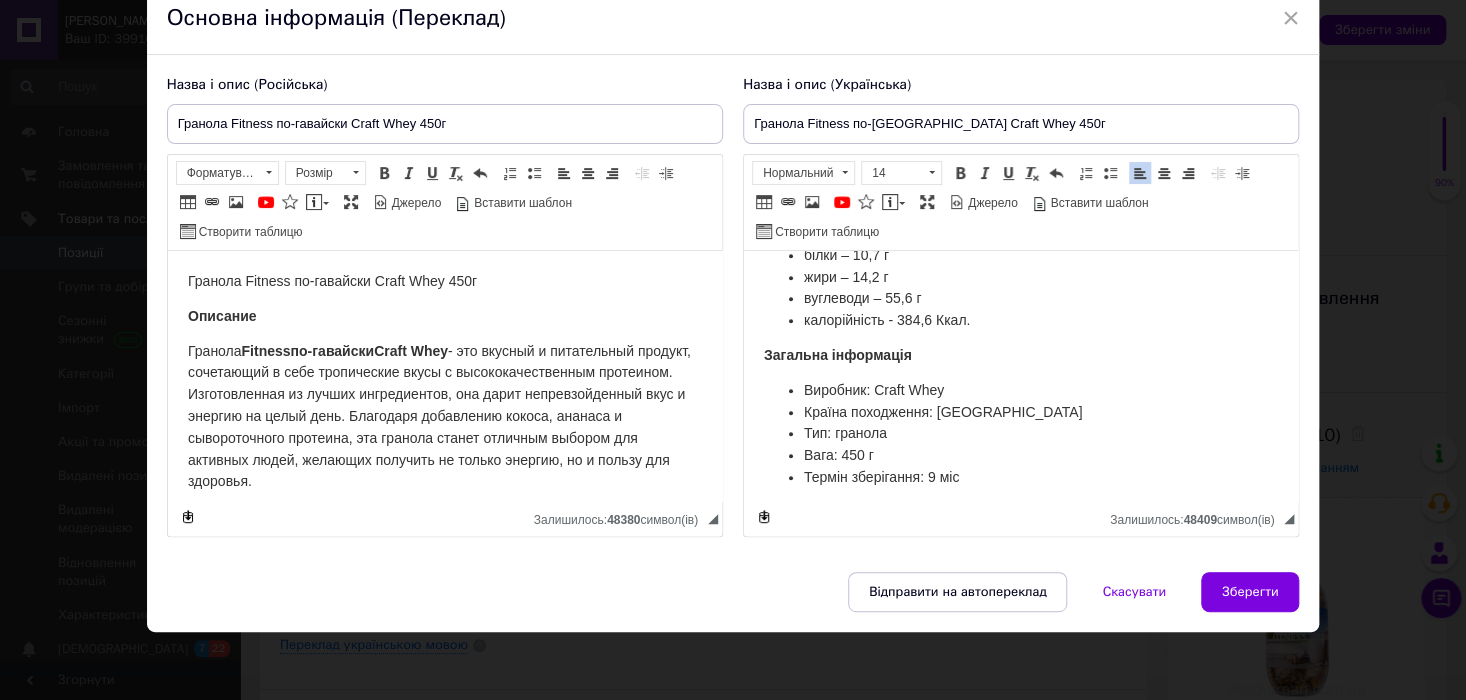 click on "Тип: гранола" at bounding box center [1021, 434] 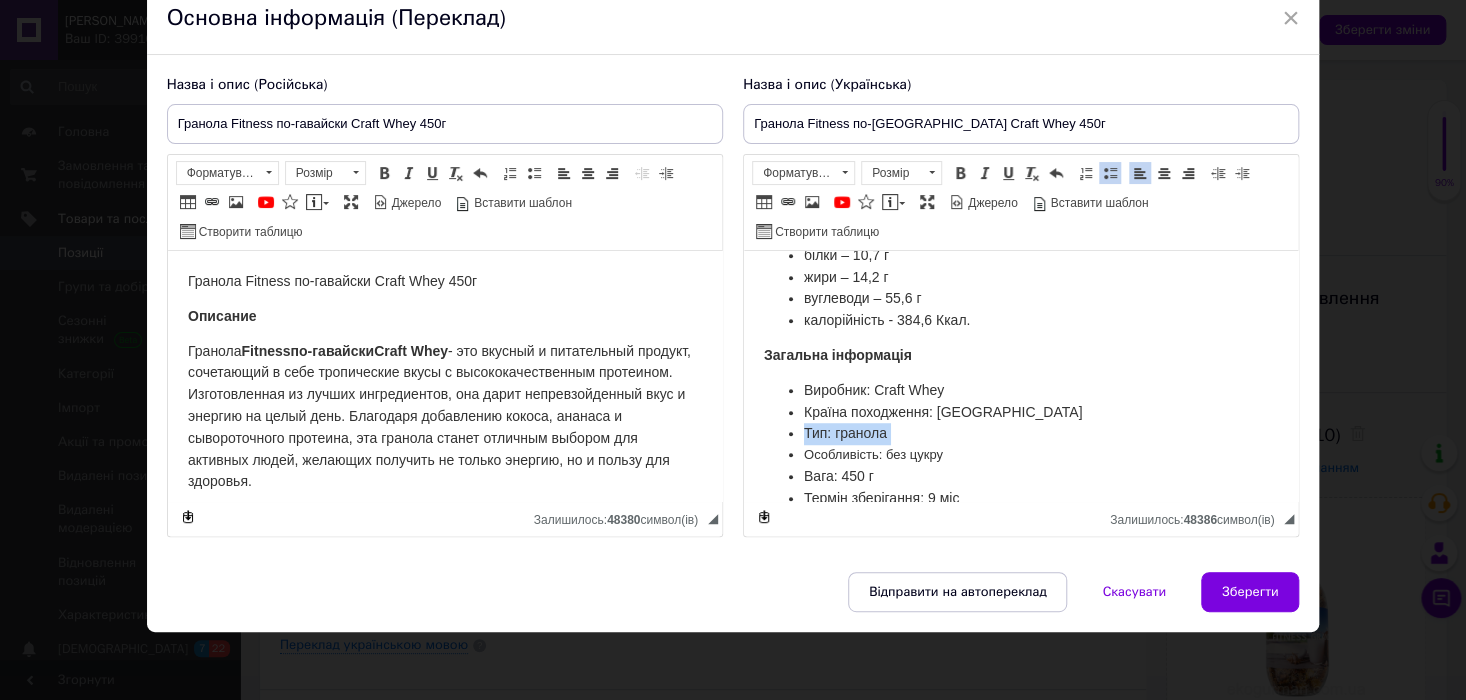 drag, startPoint x: 943, startPoint y: 452, endPoint x: 1267, endPoint y: 433, distance: 324.5566 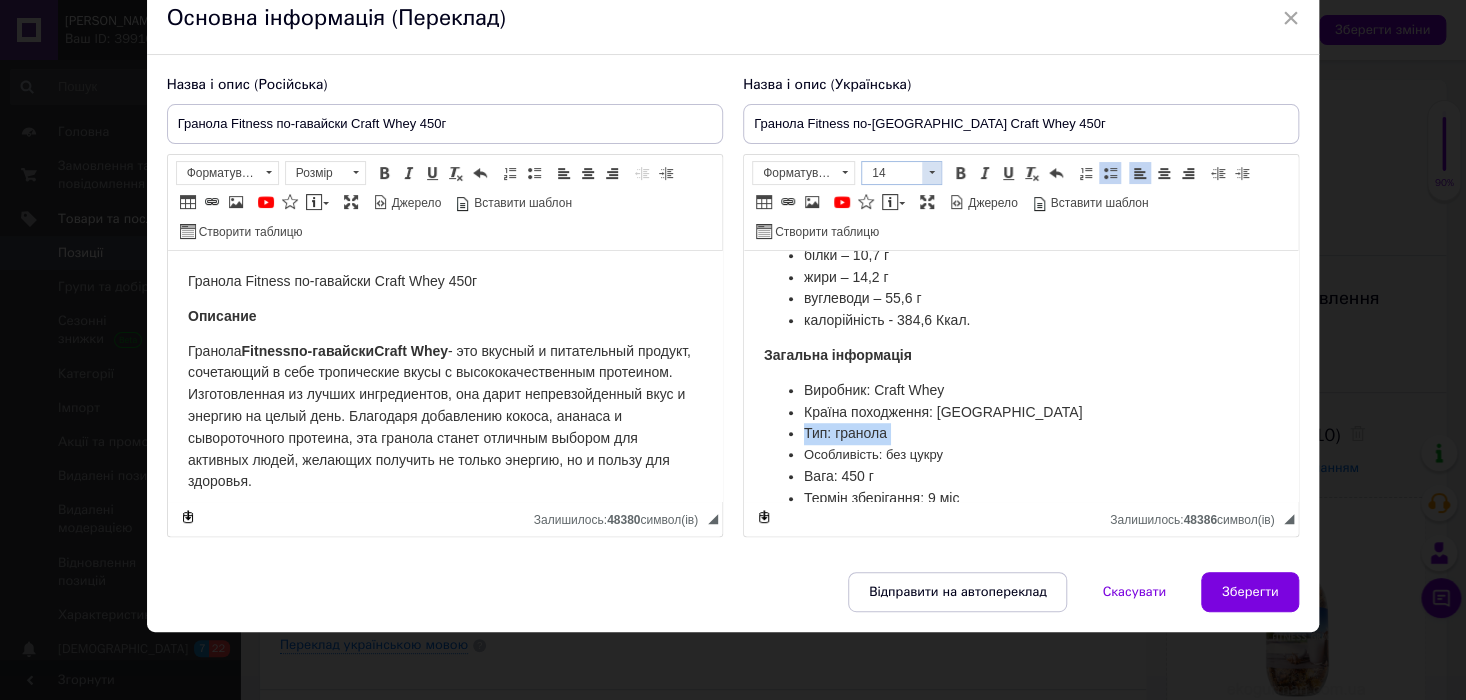 click at bounding box center (932, 172) 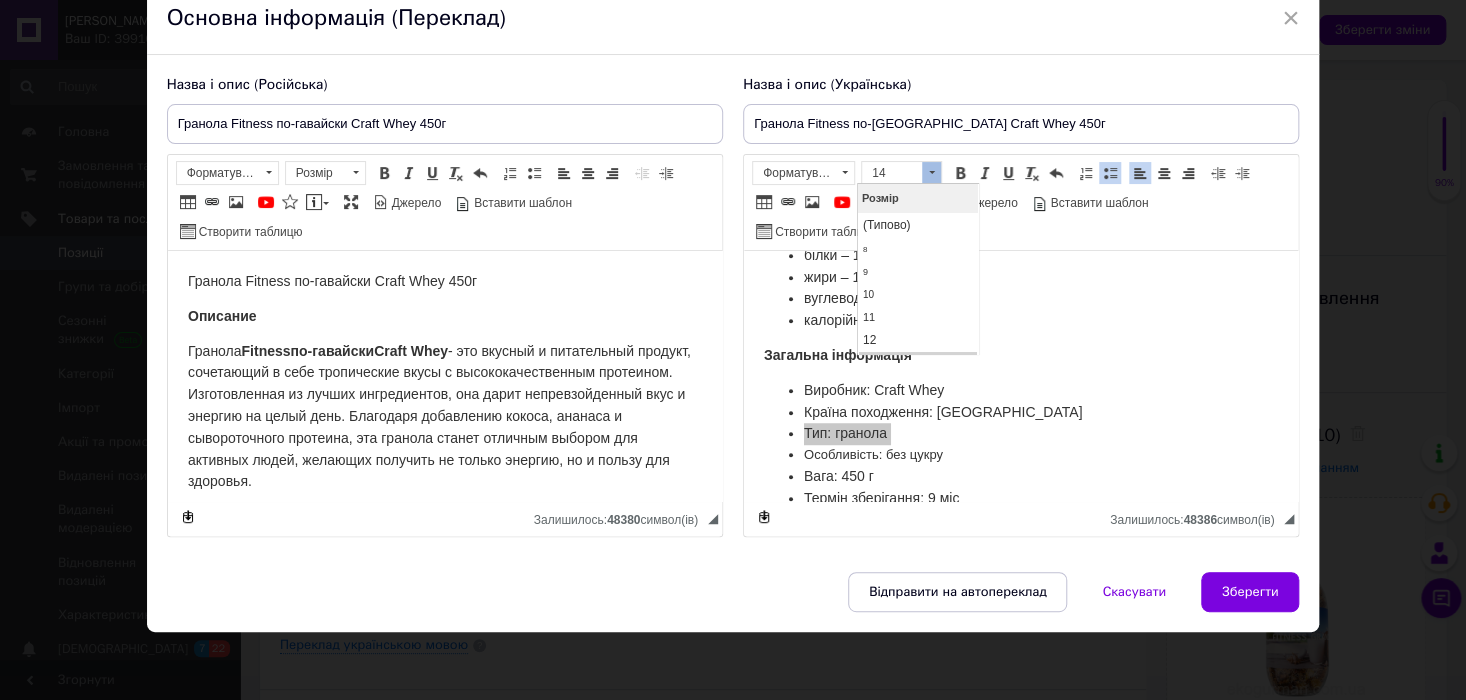 scroll, scrollTop: 20, scrollLeft: 0, axis: vertical 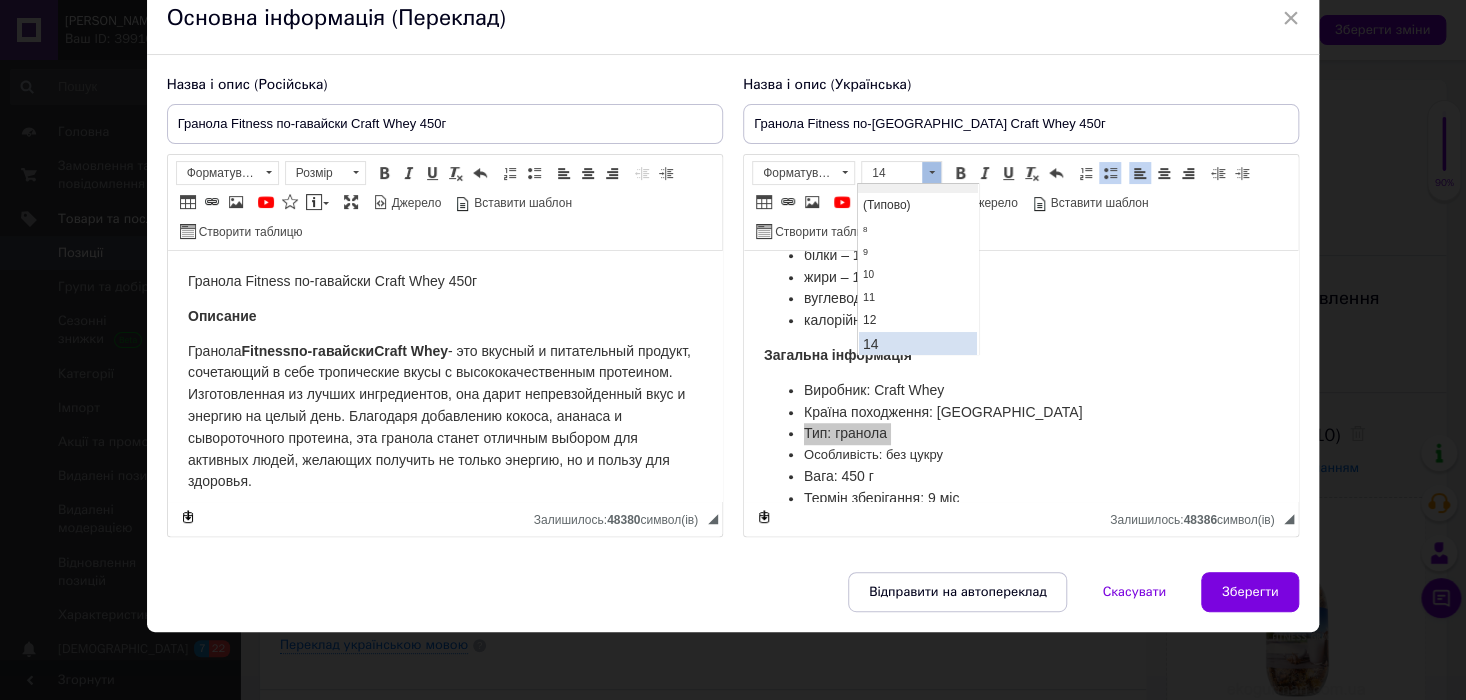 click on "14" at bounding box center [918, 344] 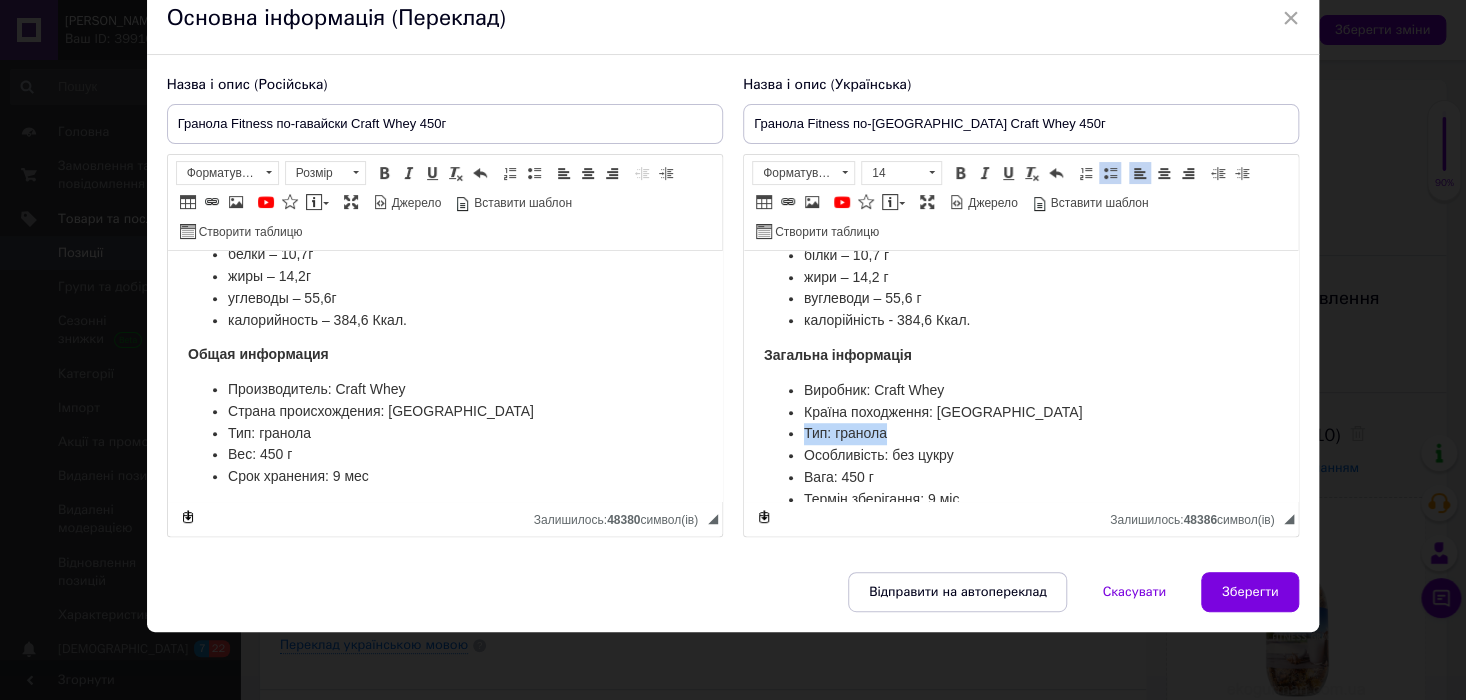 scroll, scrollTop: 762, scrollLeft: 0, axis: vertical 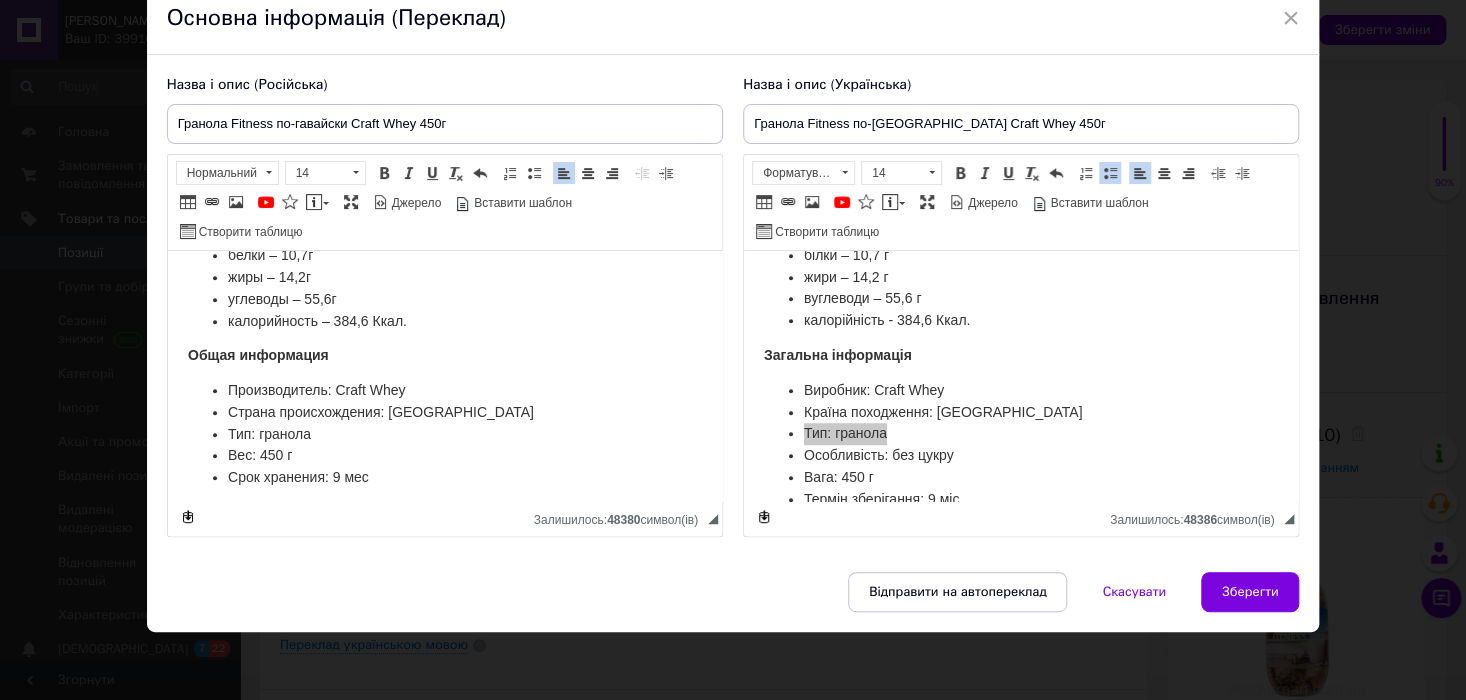 click on "Тип: гранола" at bounding box center [444, 435] 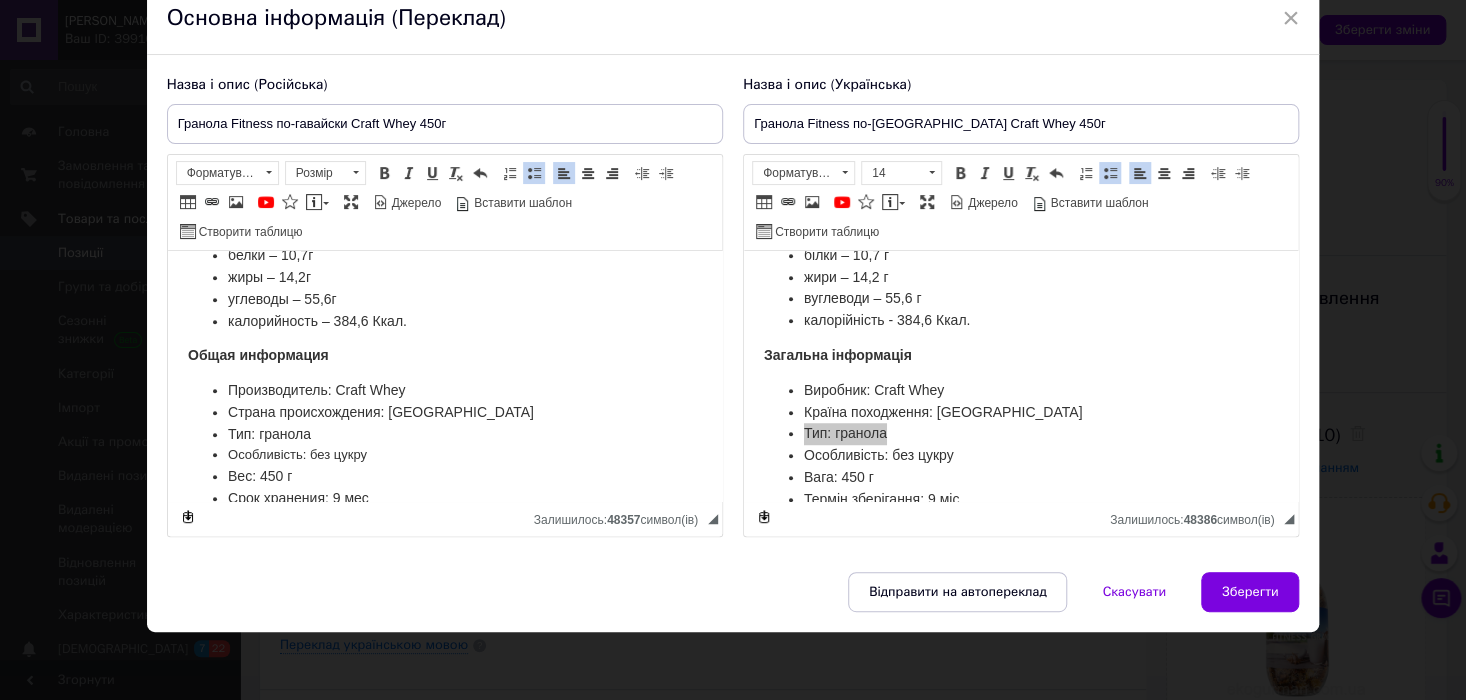 type 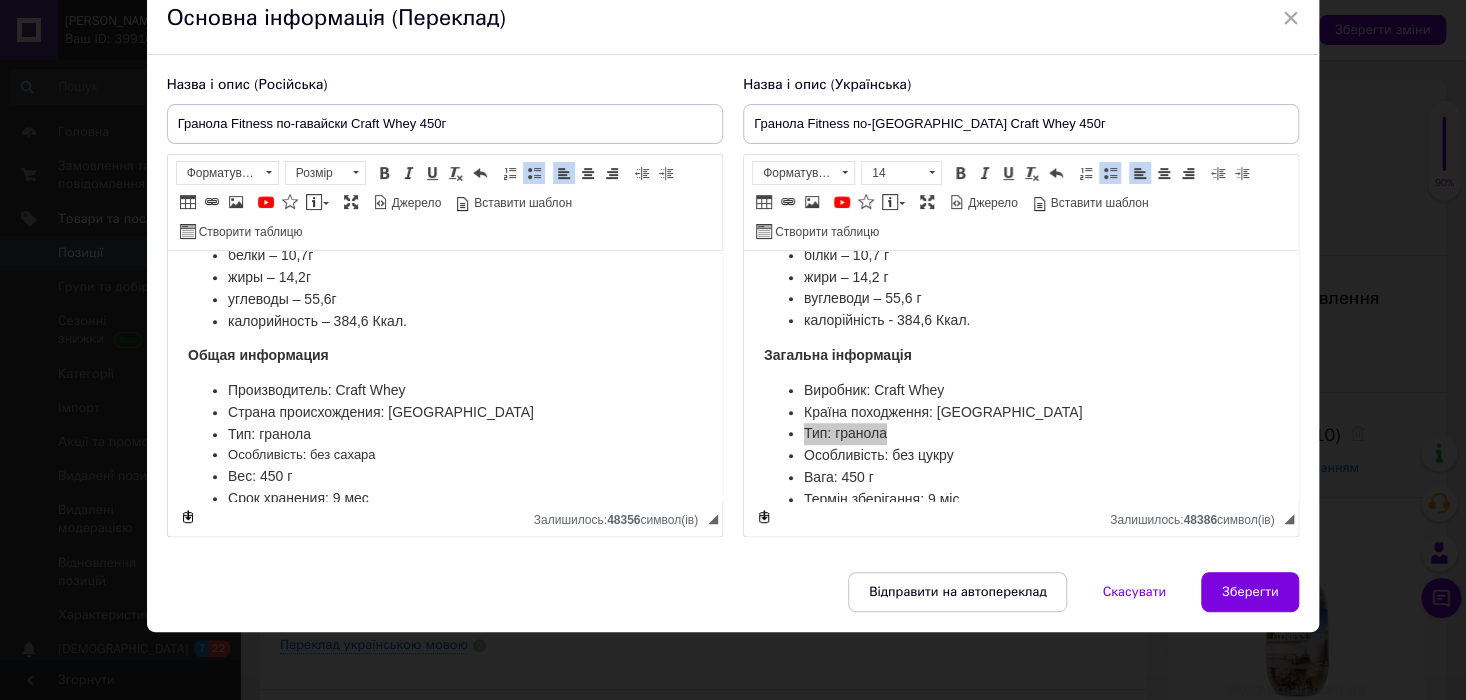 click on "Особливість: без сахара" at bounding box center (444, 455) 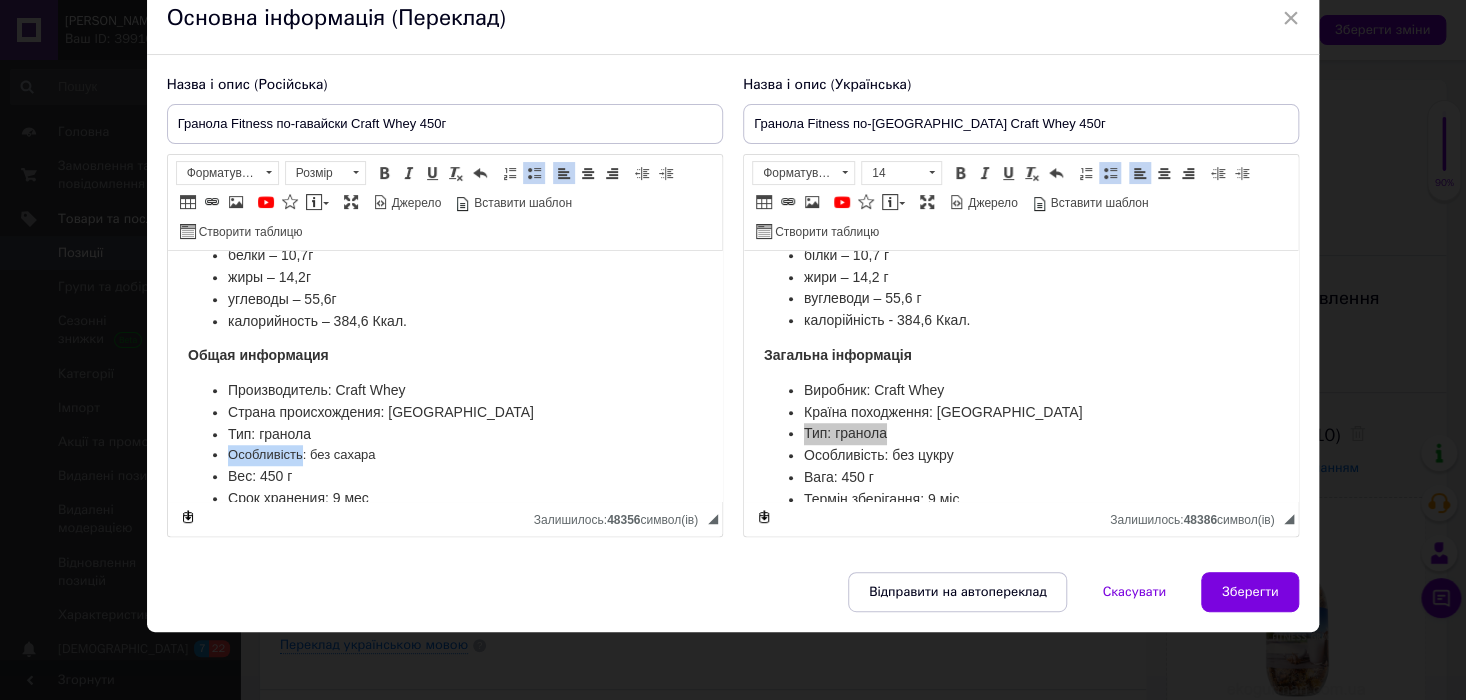click on "Особливість: без сахара" at bounding box center (444, 455) 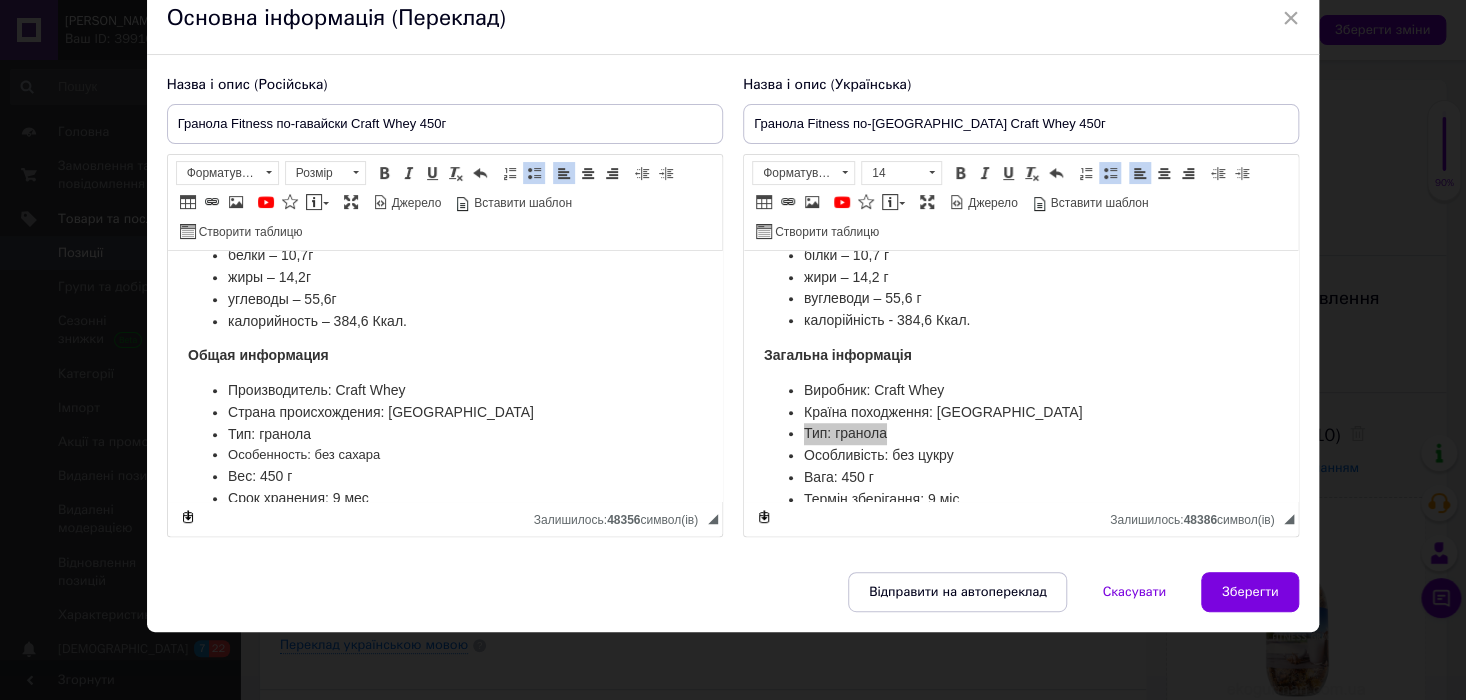 scroll, scrollTop: 756, scrollLeft: 0, axis: vertical 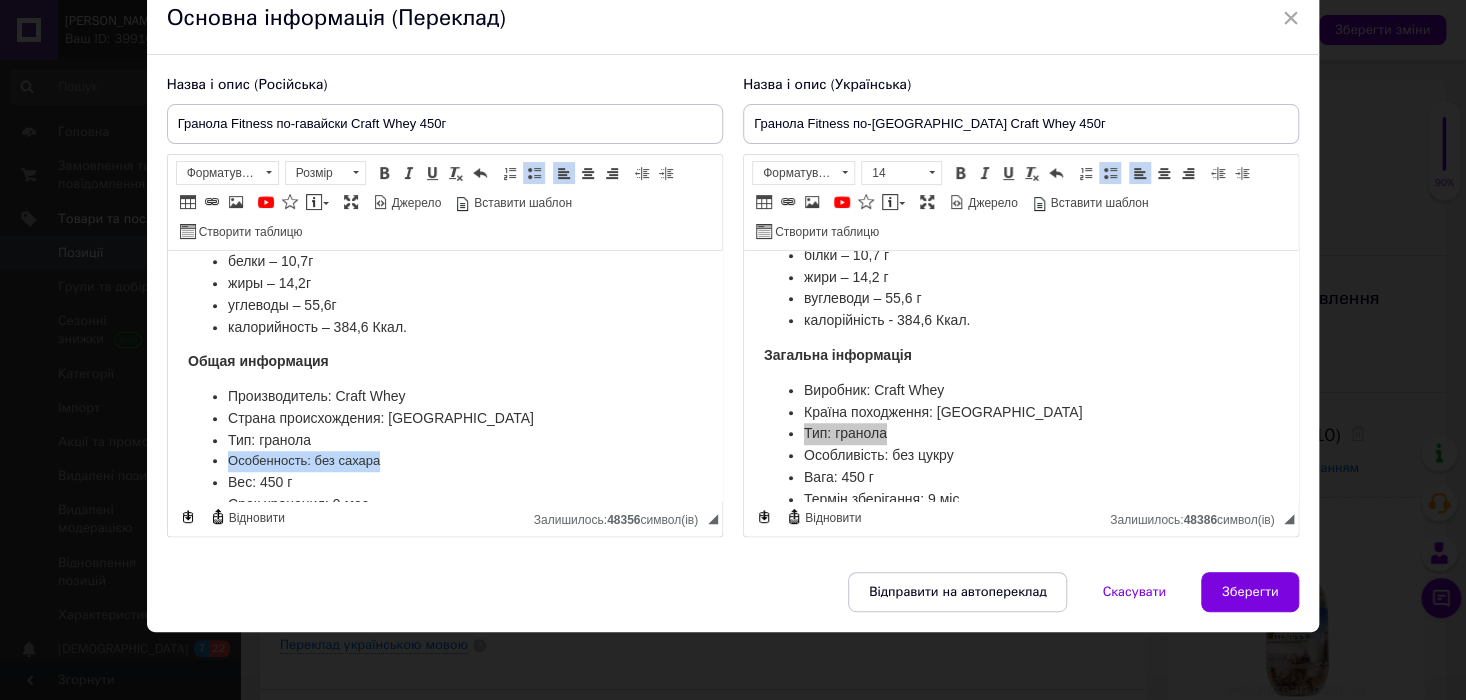 drag, startPoint x: 435, startPoint y: 457, endPoint x: 202, endPoint y: 442, distance: 233.48233 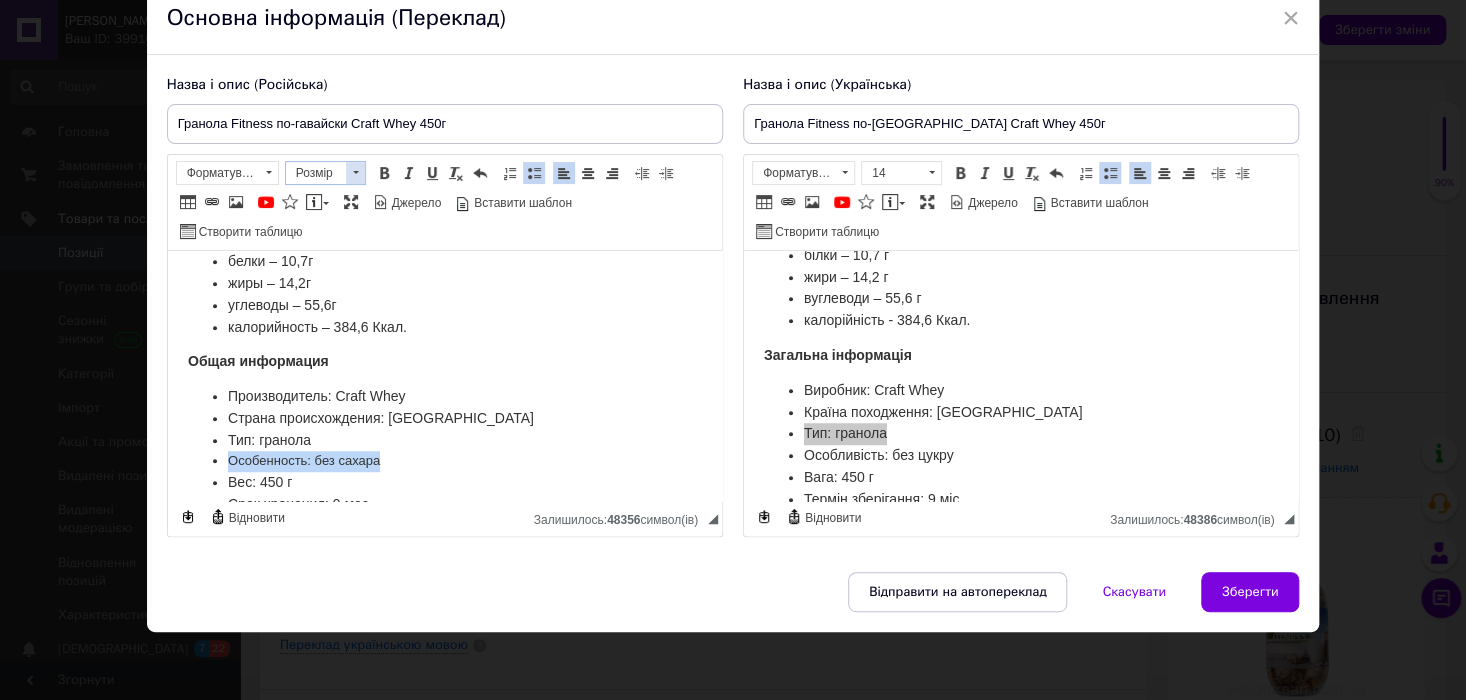 click at bounding box center (355, 173) 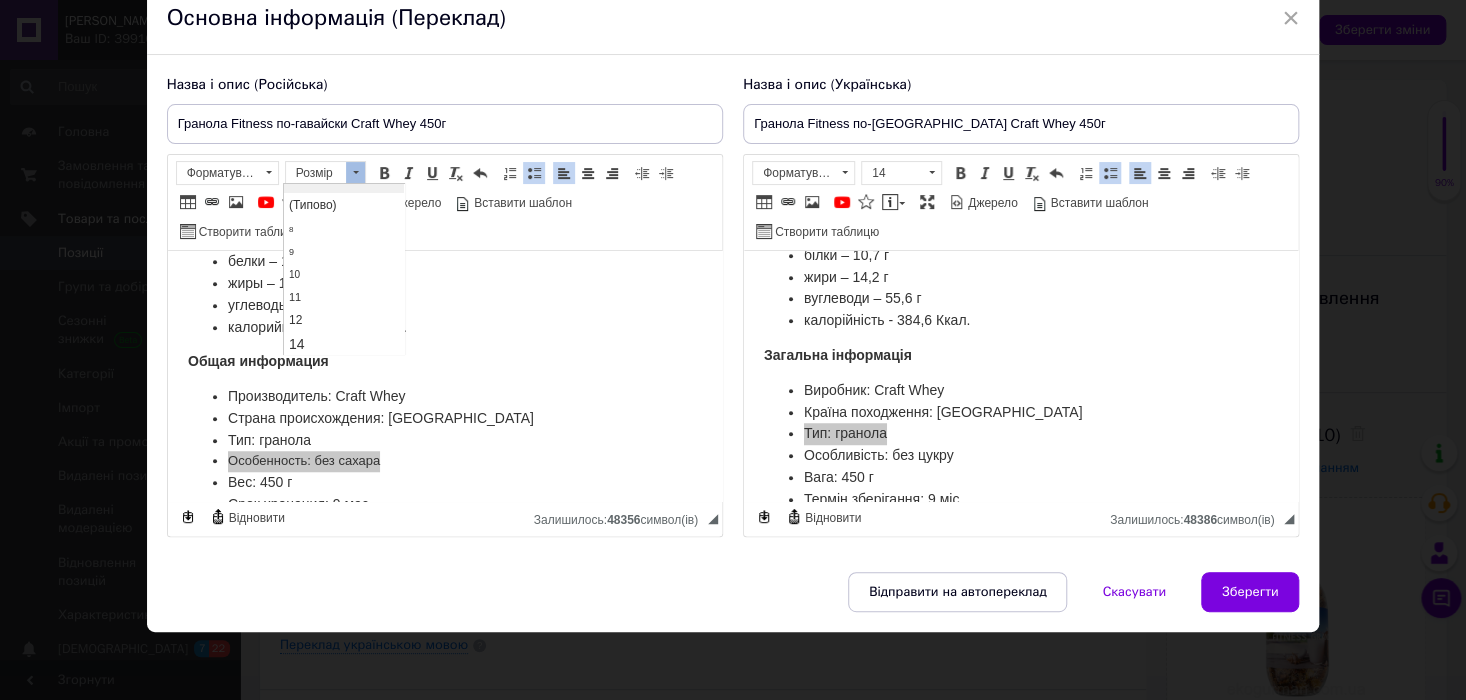 scroll, scrollTop: 102, scrollLeft: 0, axis: vertical 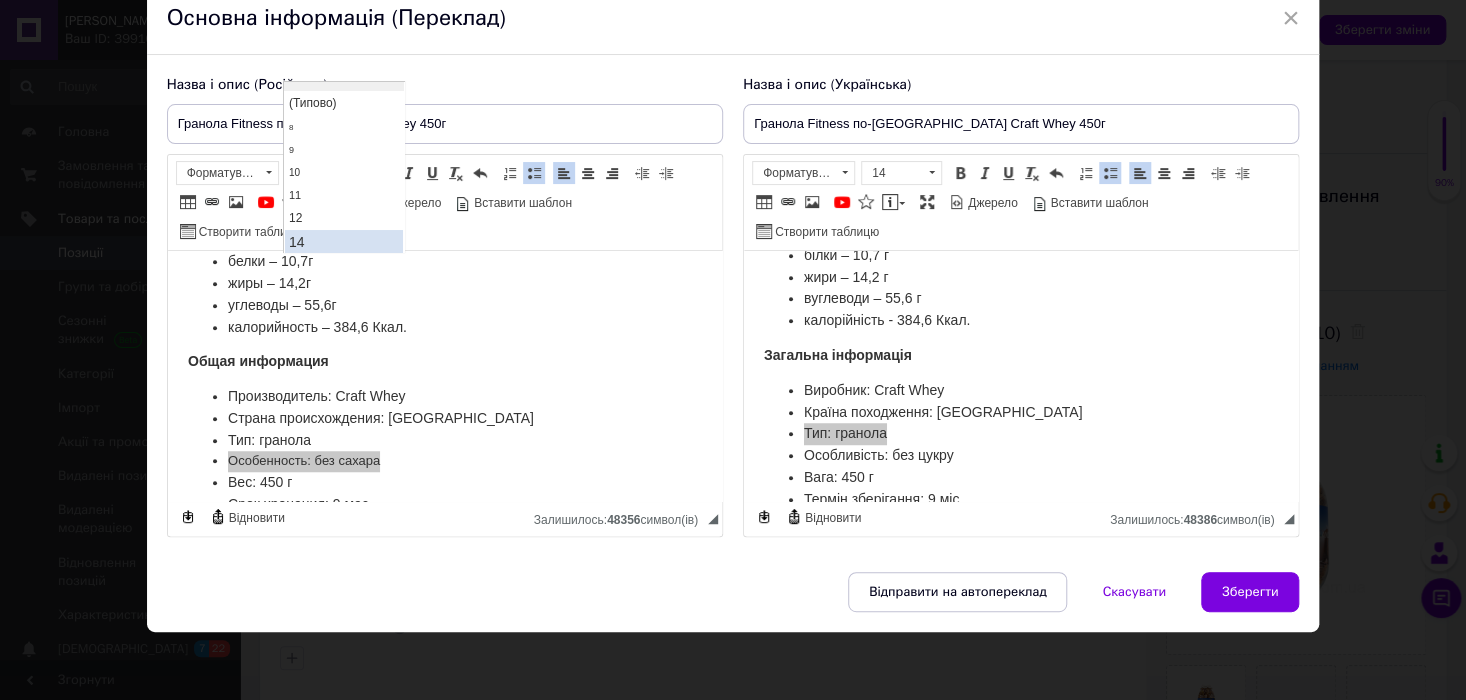 click on "14" at bounding box center (344, 242) 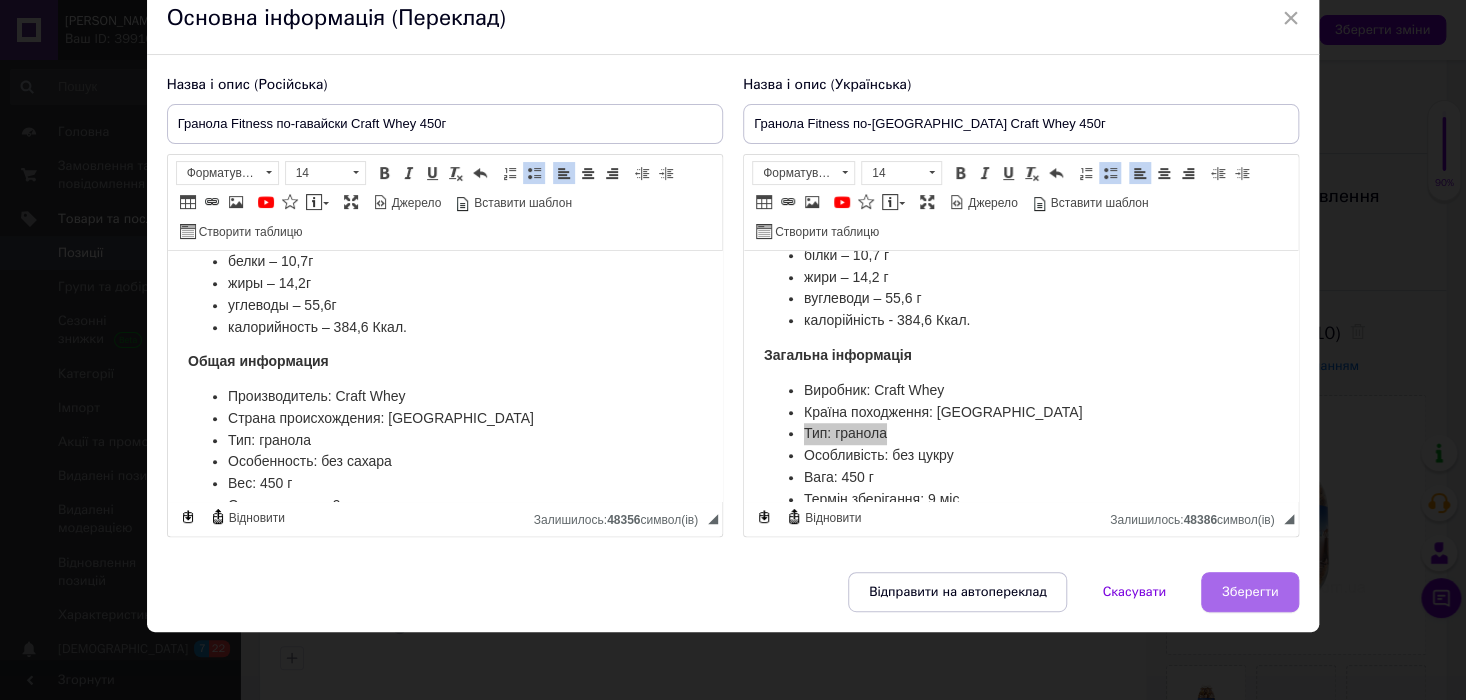 click on "Зберегти" at bounding box center [1250, 592] 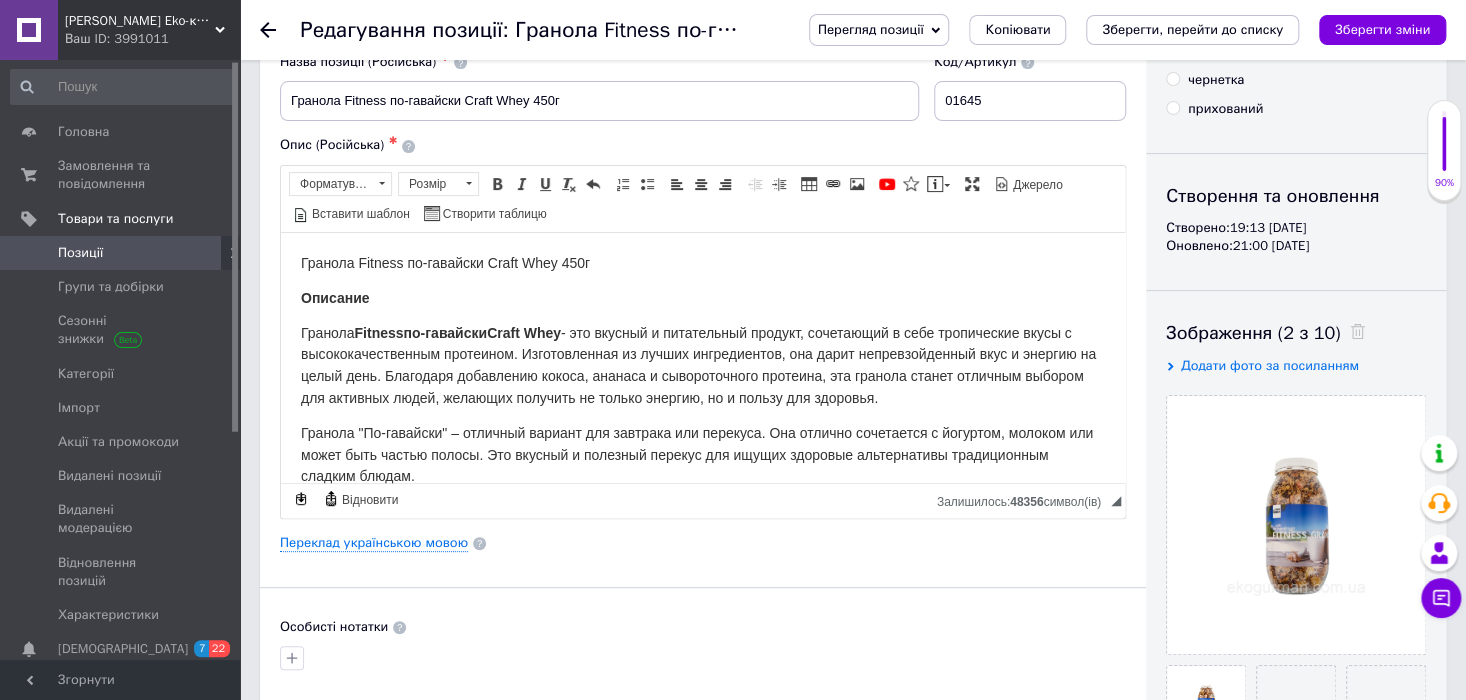 click on "Зберегти, перейти до списку" at bounding box center [1192, 29] 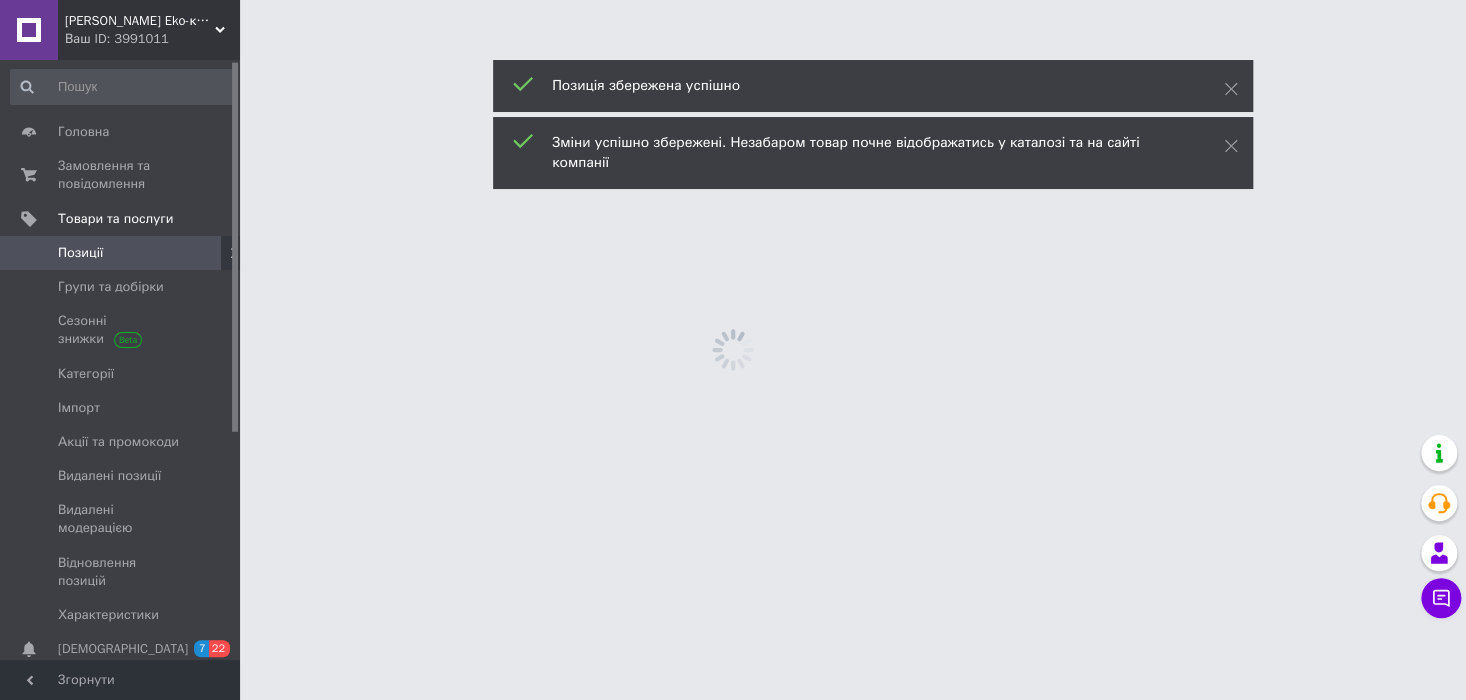scroll, scrollTop: 111, scrollLeft: 0, axis: vertical 